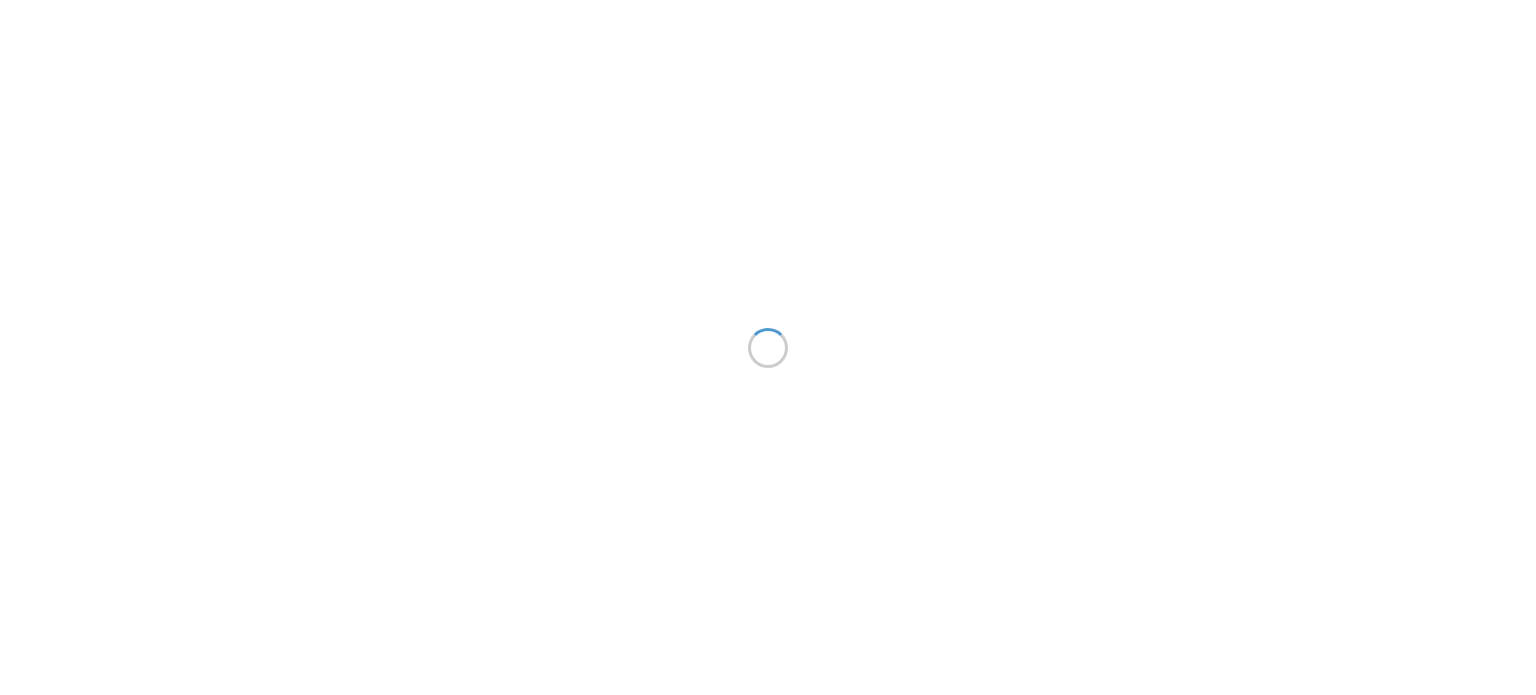 scroll, scrollTop: 0, scrollLeft: 0, axis: both 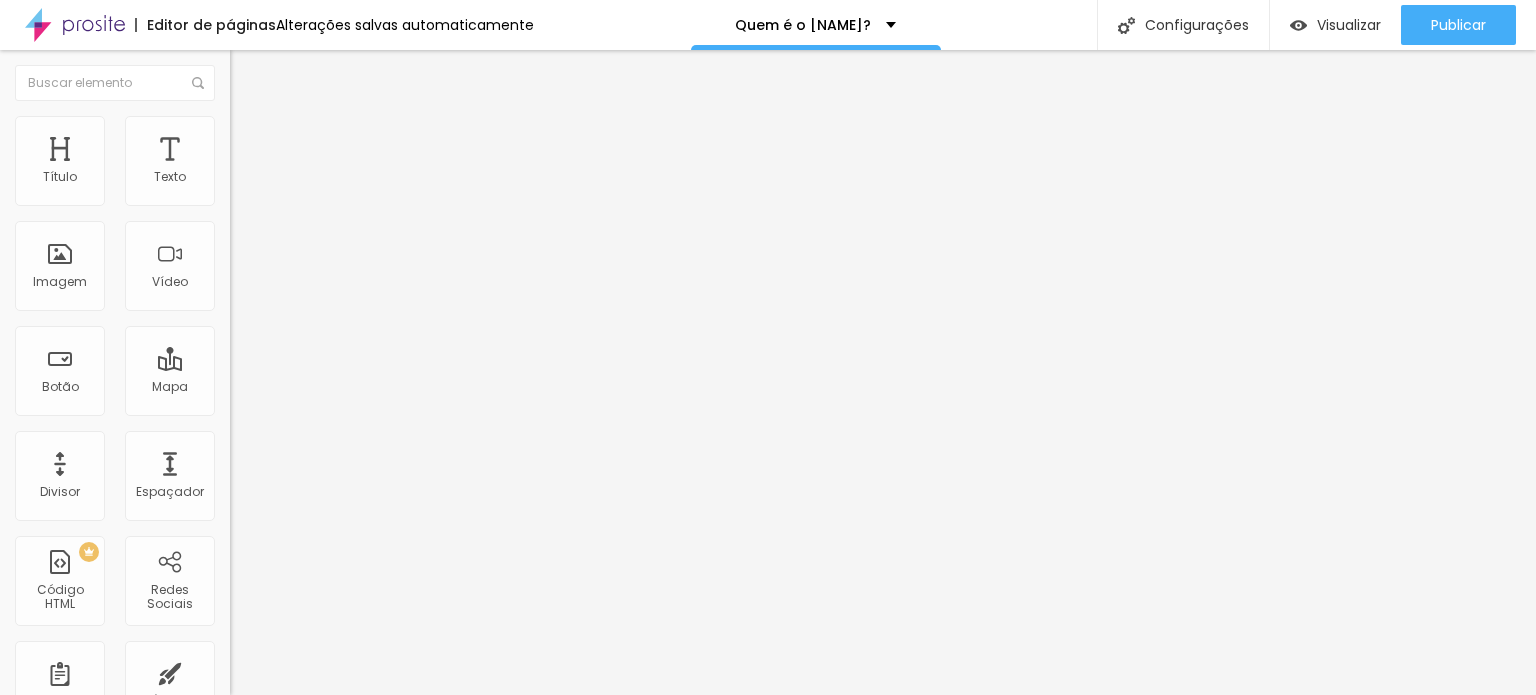 click at bounding box center (345, 251) 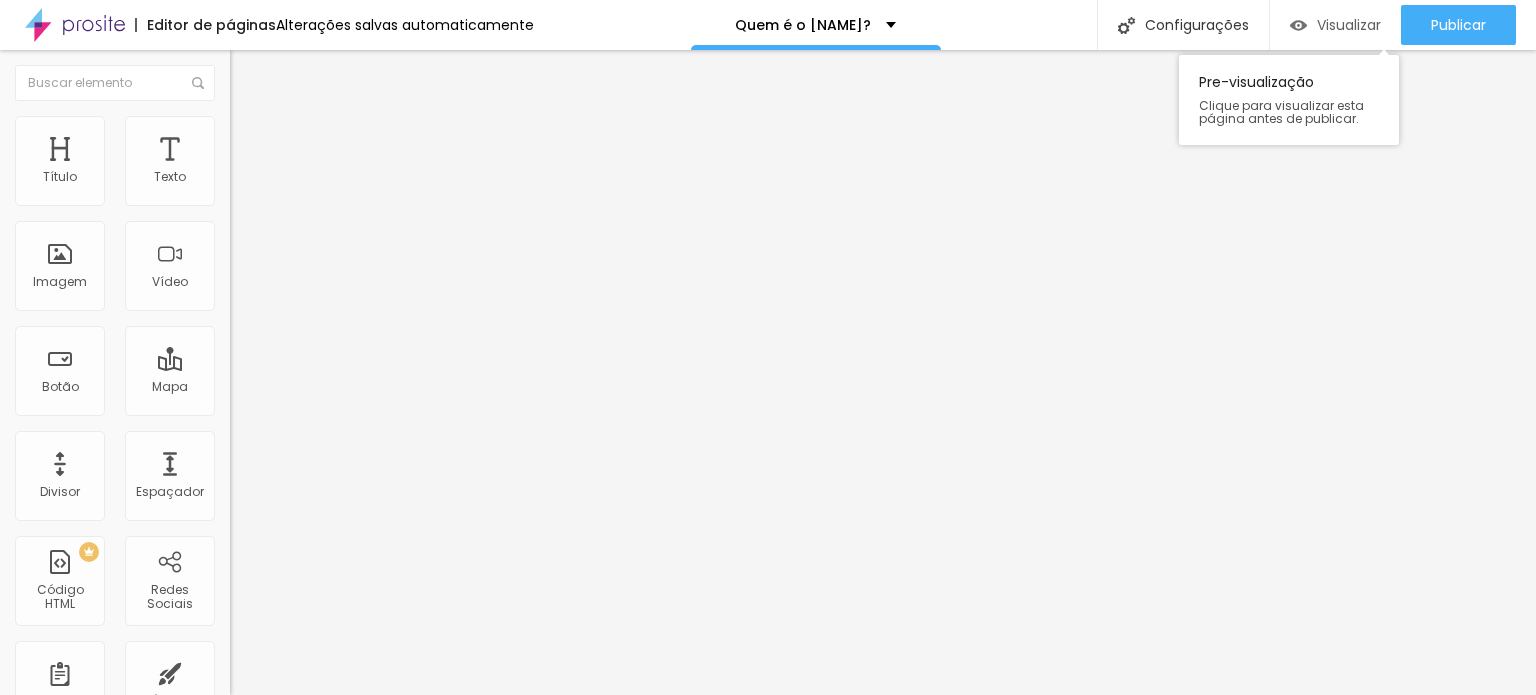 click on "Visualizar" at bounding box center [1349, 25] 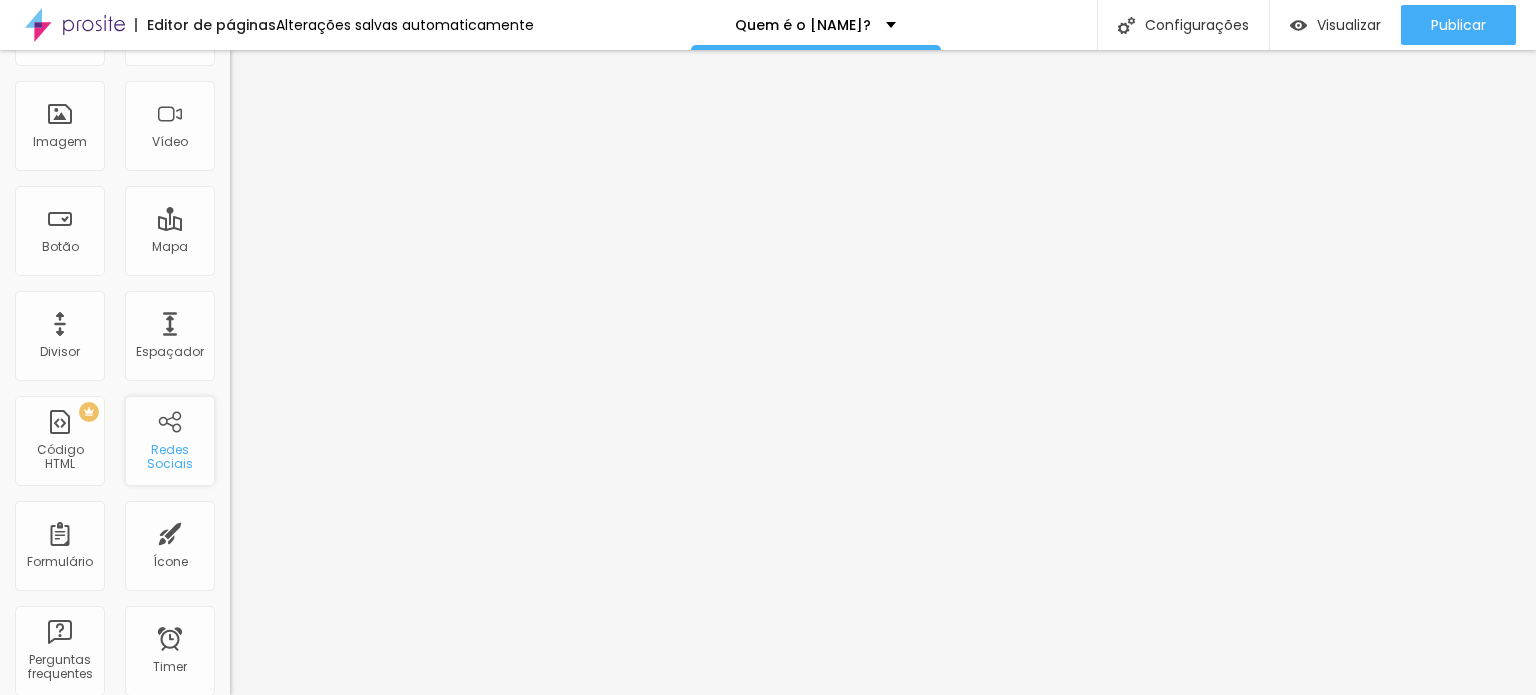 scroll, scrollTop: 0, scrollLeft: 0, axis: both 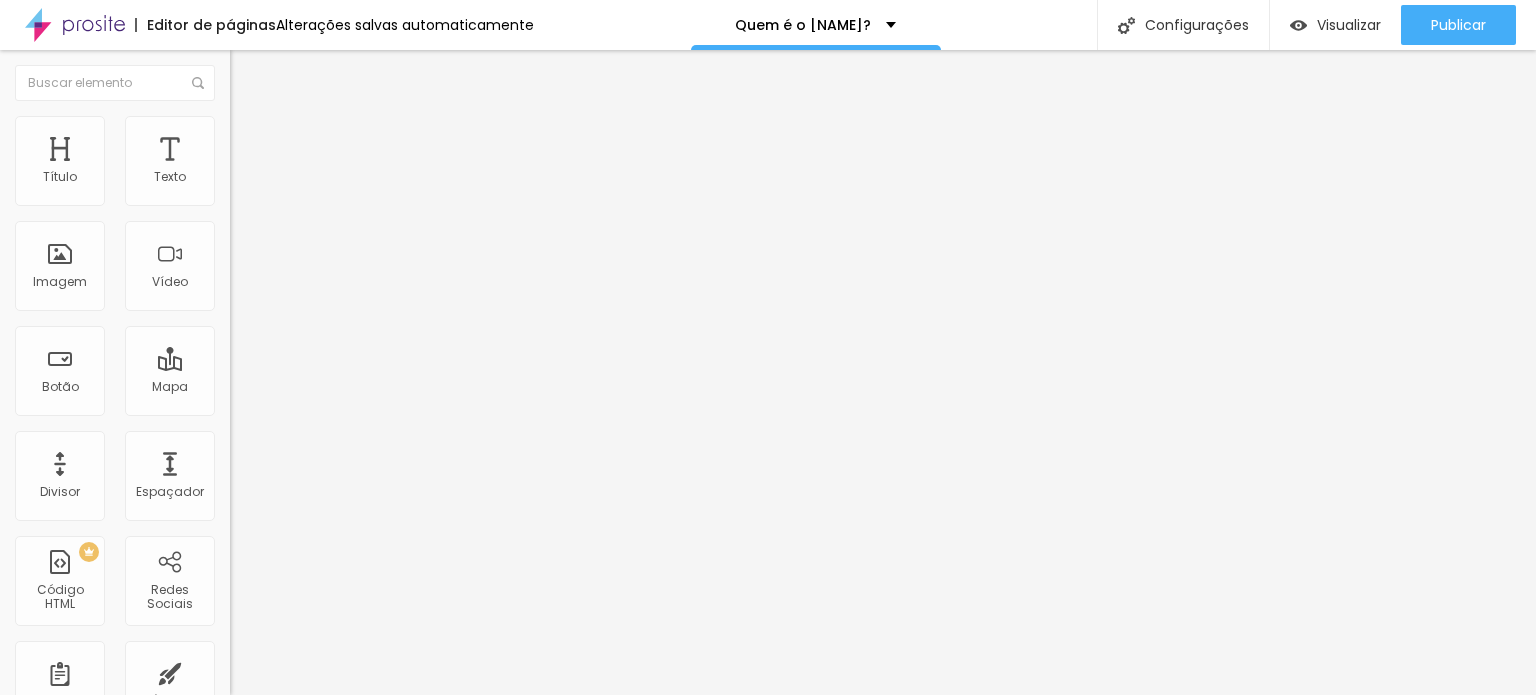 click at bounding box center (253, 73) 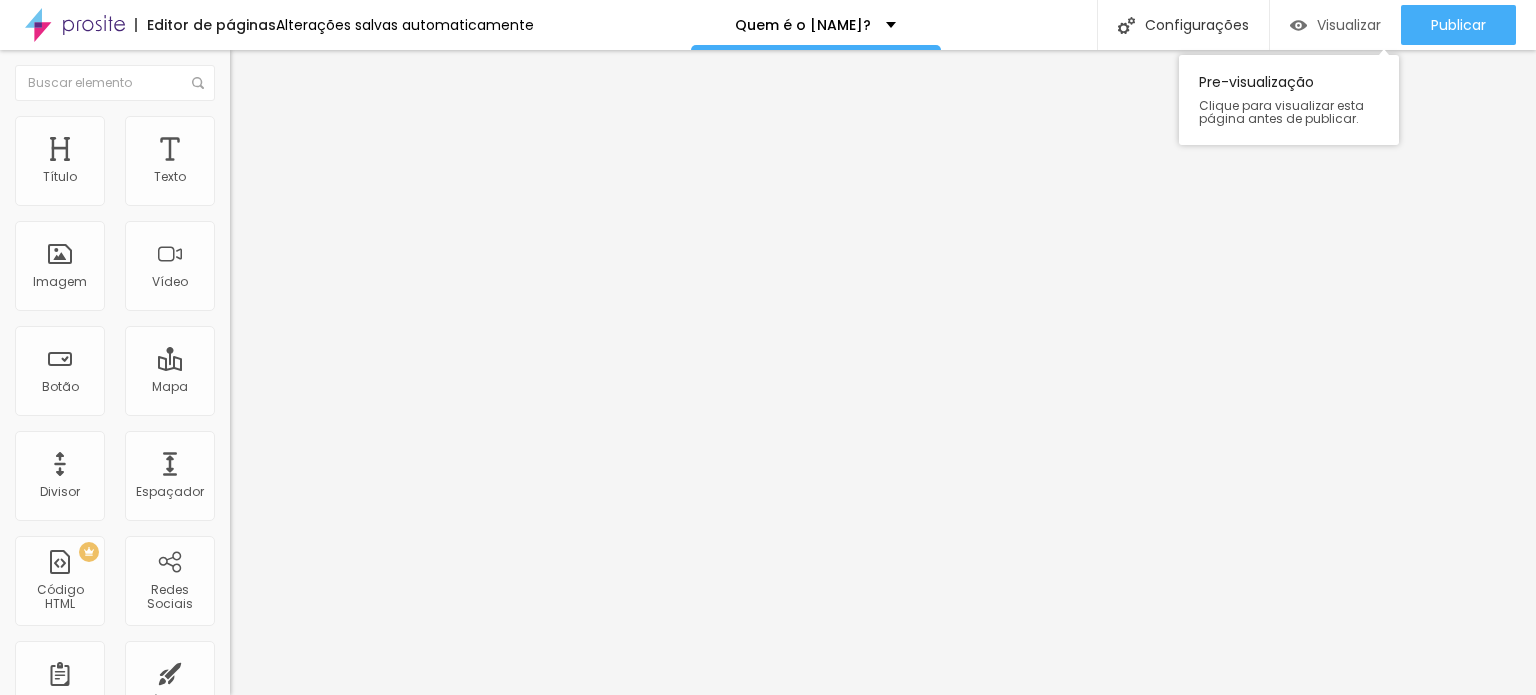 click on "Visualizar" at bounding box center [1349, 25] 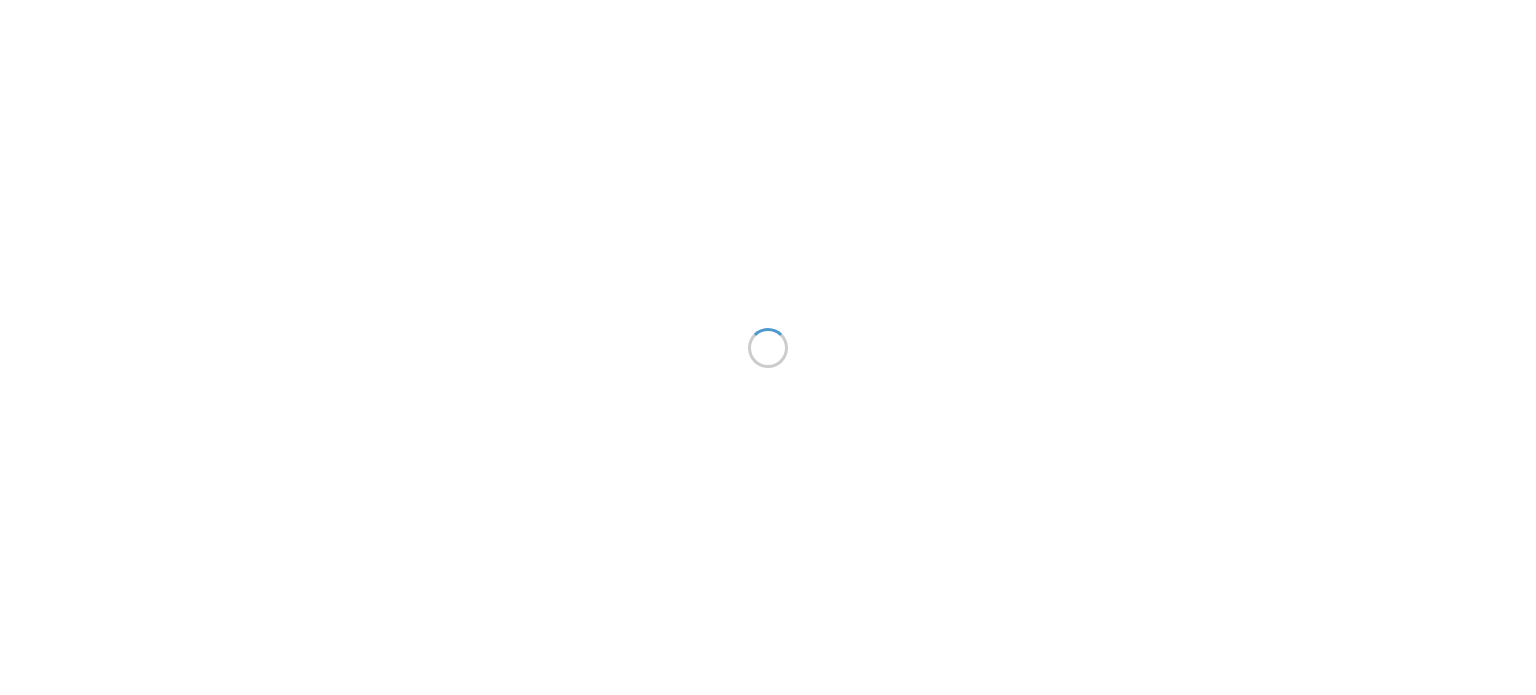 scroll, scrollTop: 0, scrollLeft: 0, axis: both 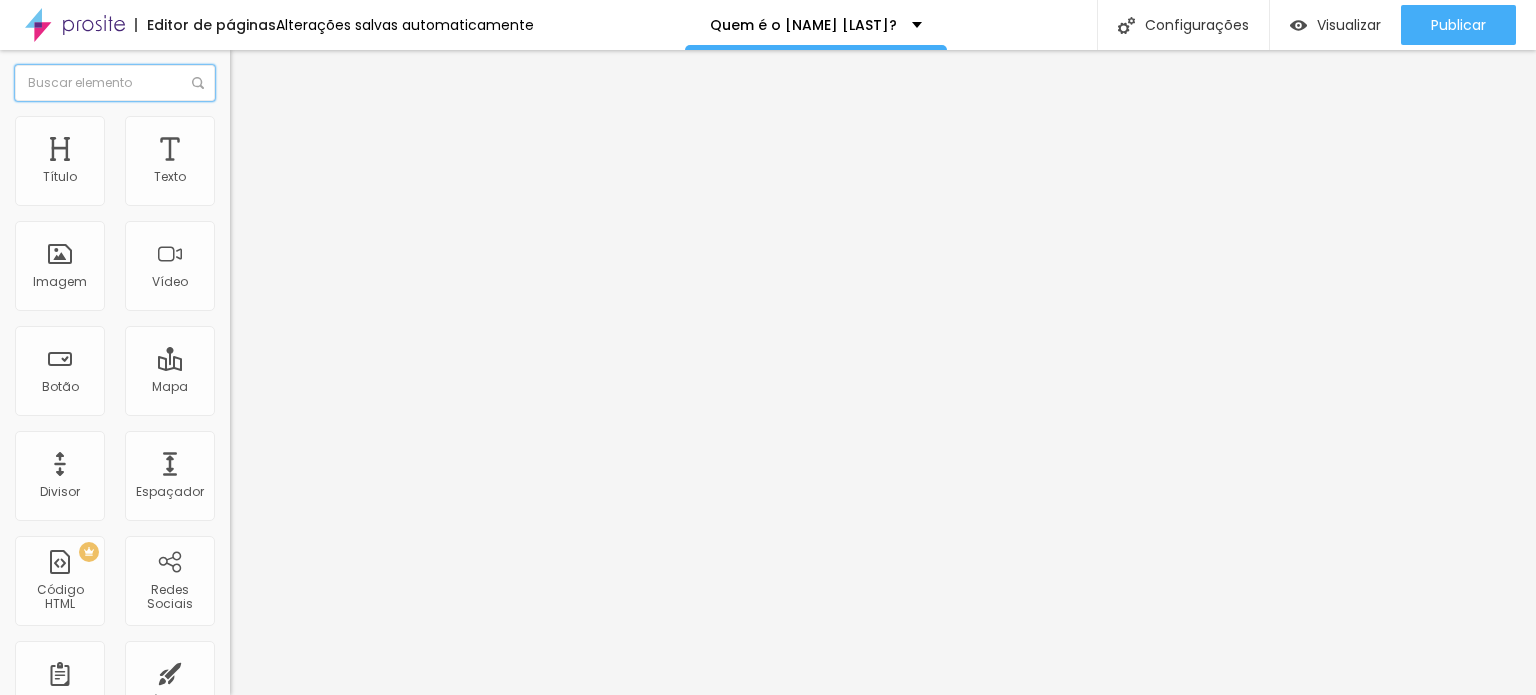 click at bounding box center (115, 83) 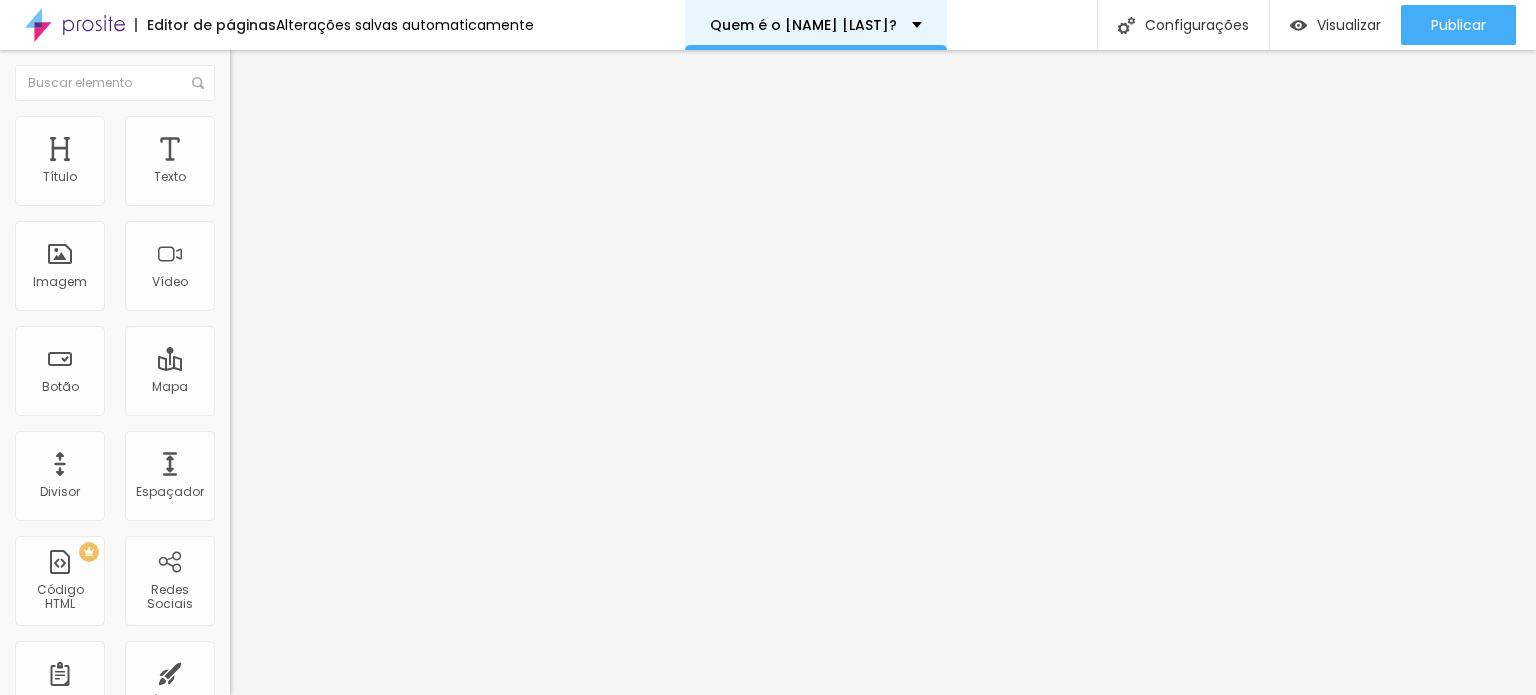 click on "Quem é o [NAME] [LAST]?" at bounding box center (803, 25) 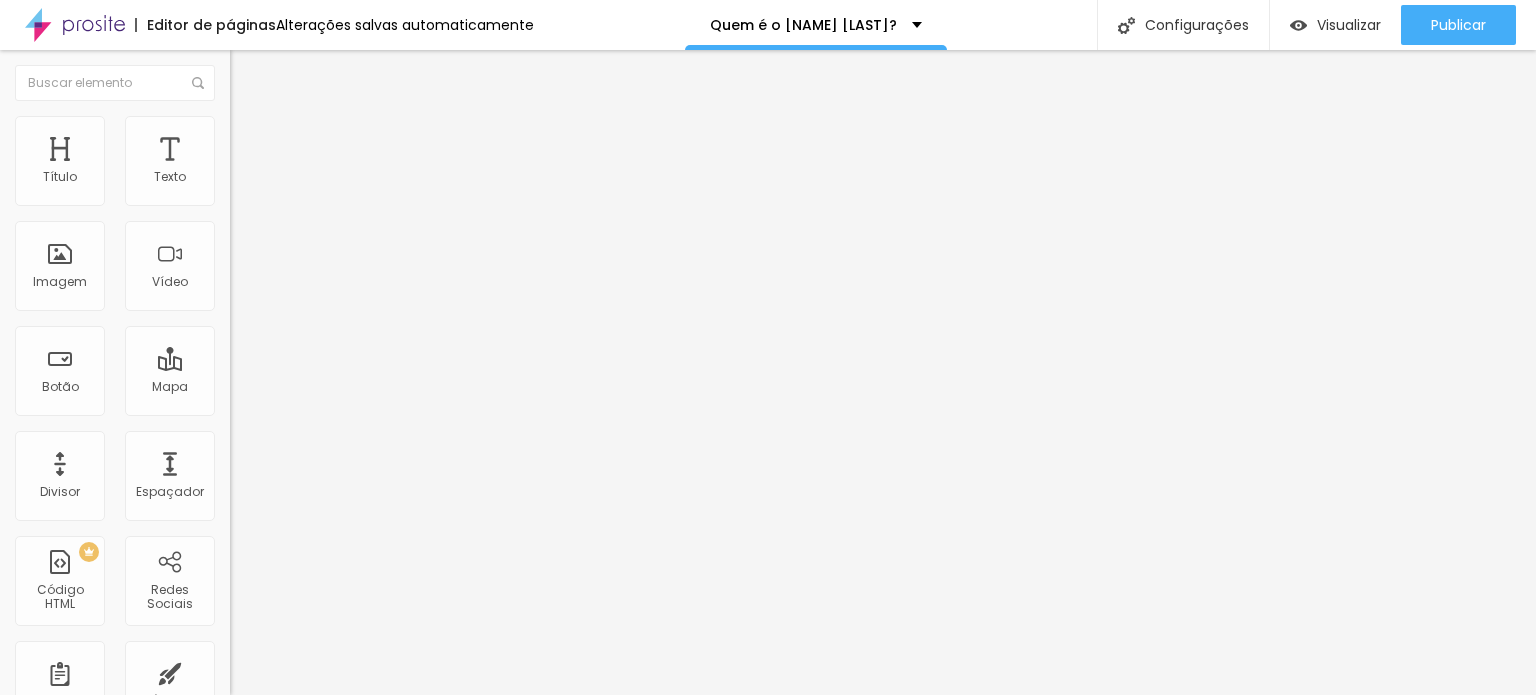 click at bounding box center [239, 125] 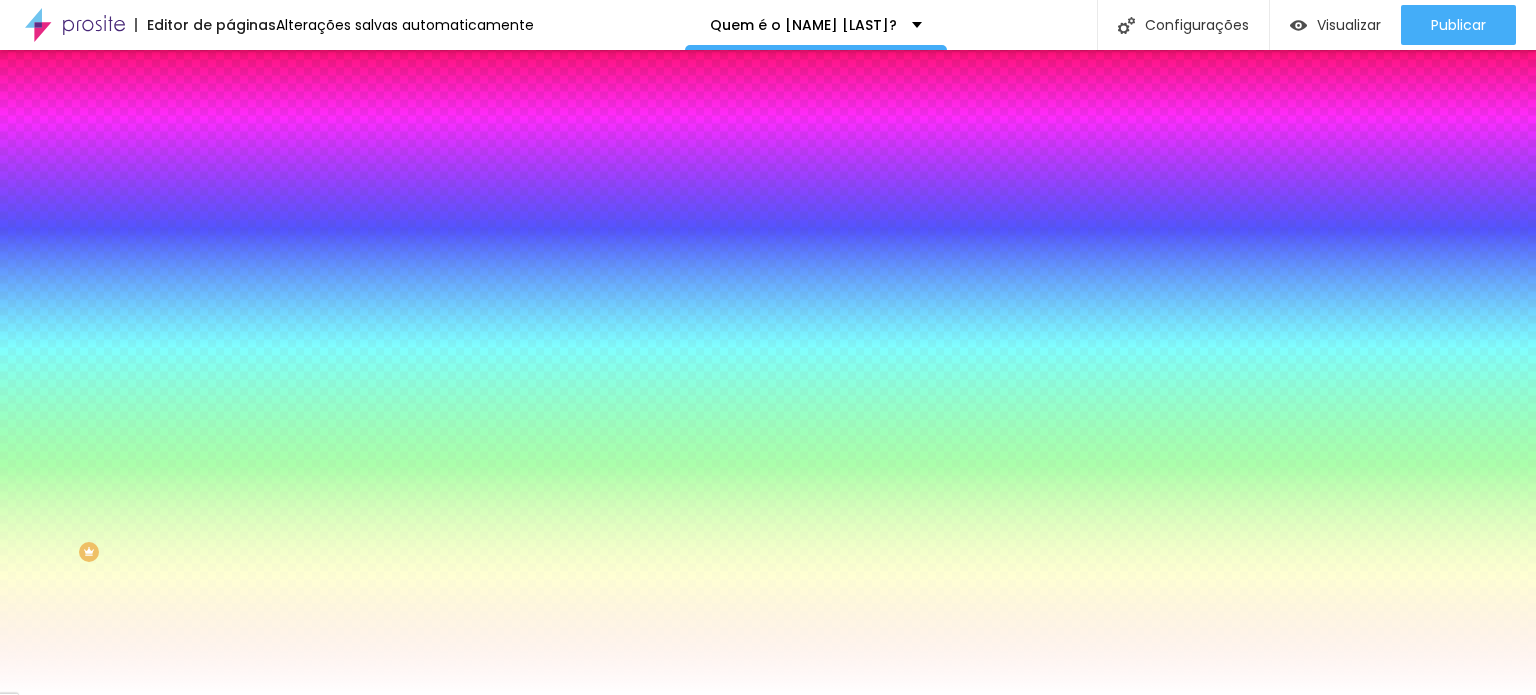 click on "Avançado" at bounding box center (345, 146) 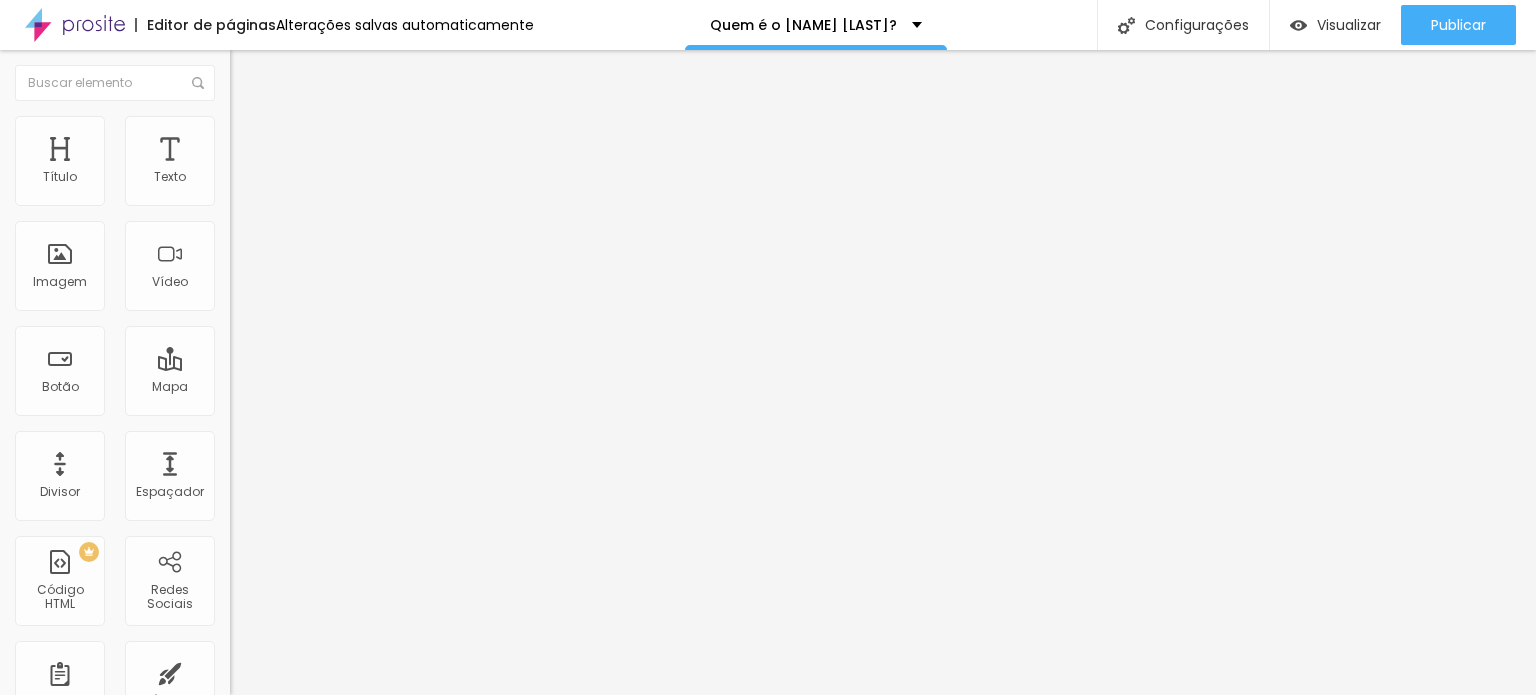click on "Conteúdo" at bounding box center [345, 106] 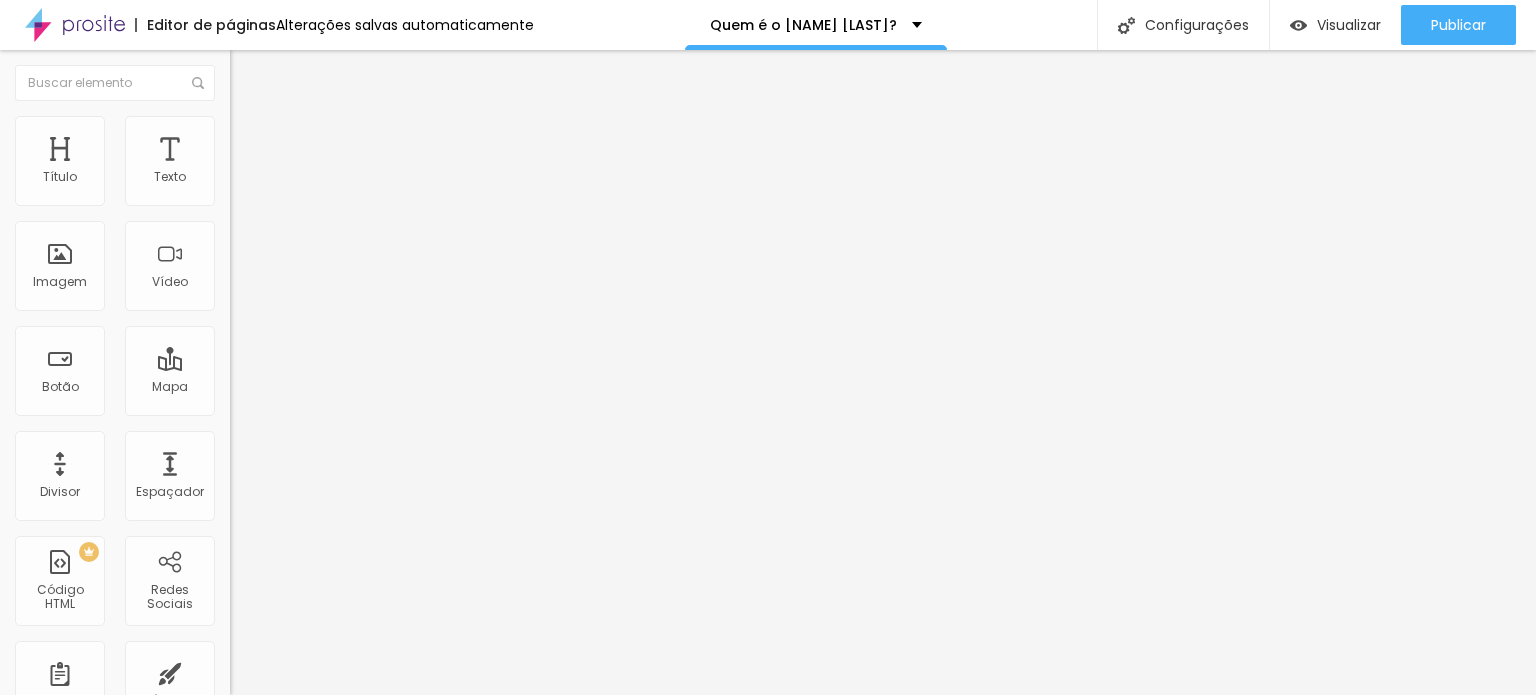 click on "Editar Coluna" at bounding box center (307, 73) 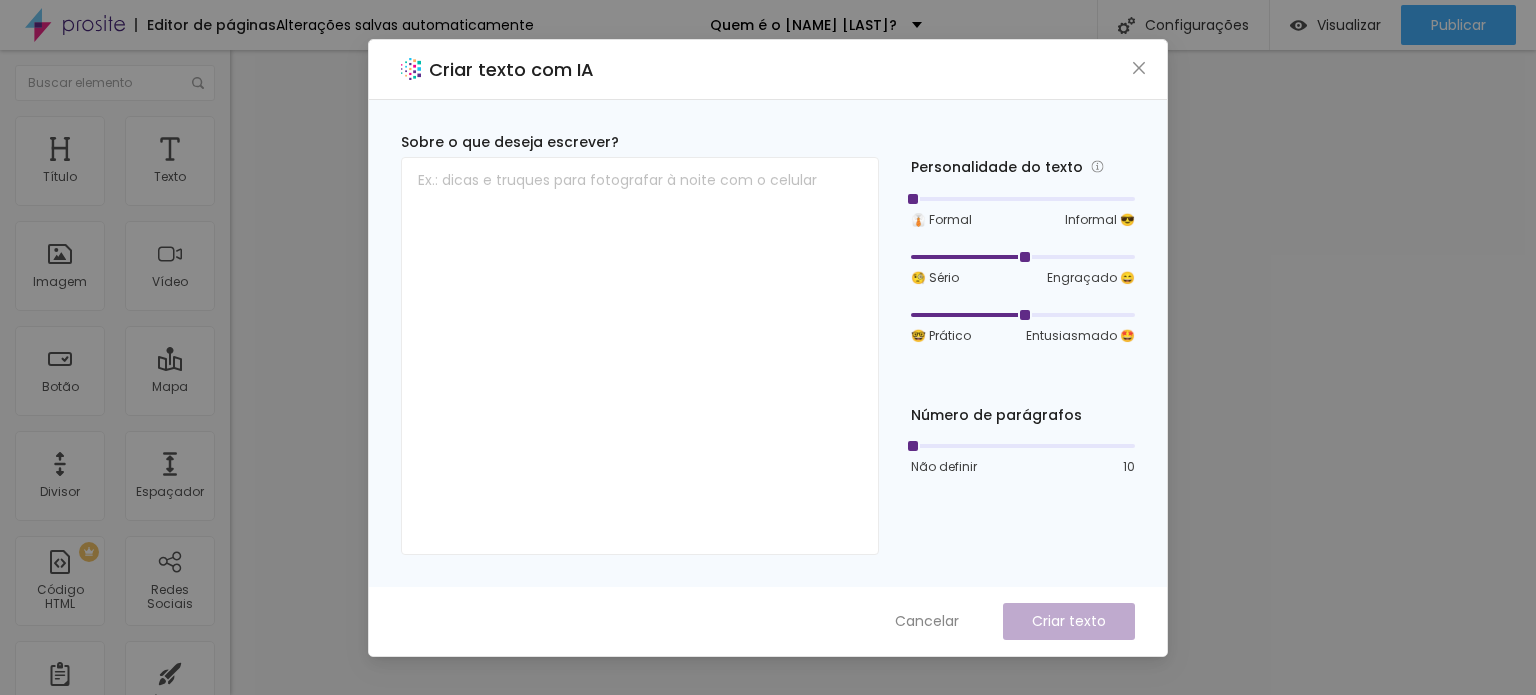 drag, startPoint x: 1025, startPoint y: 196, endPoint x: 896, endPoint y: 213, distance: 130.11533 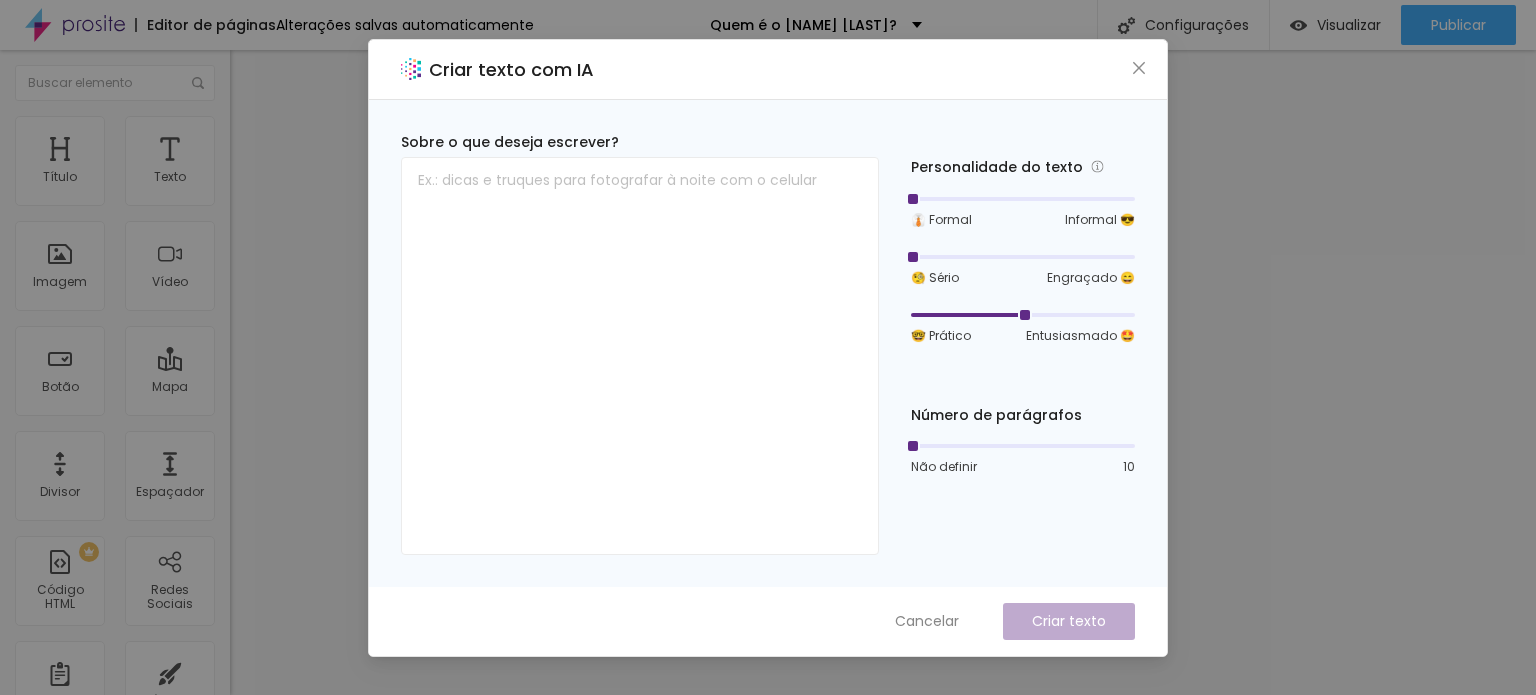 drag, startPoint x: 1028, startPoint y: 251, endPoint x: 888, endPoint y: 251, distance: 140 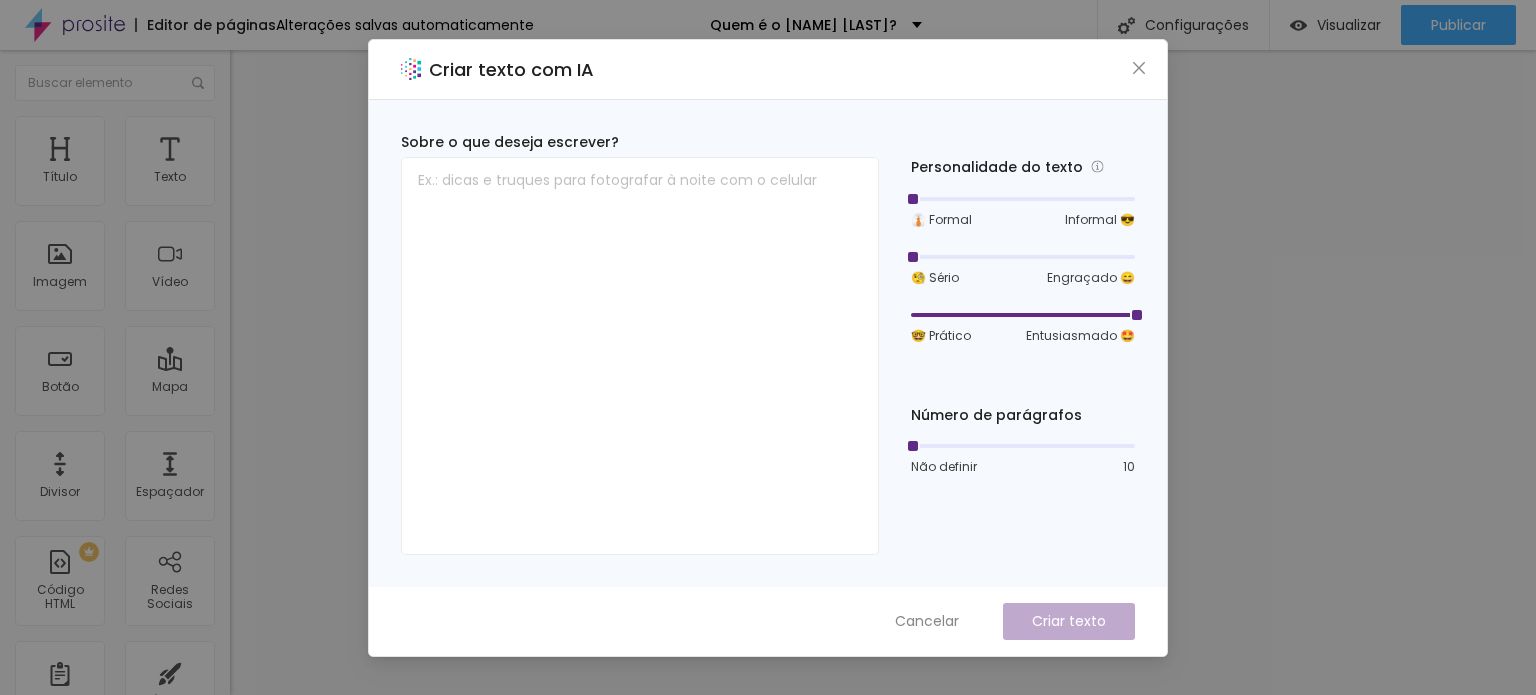 drag, startPoint x: 1028, startPoint y: 312, endPoint x: 1163, endPoint y: 308, distance: 135.05925 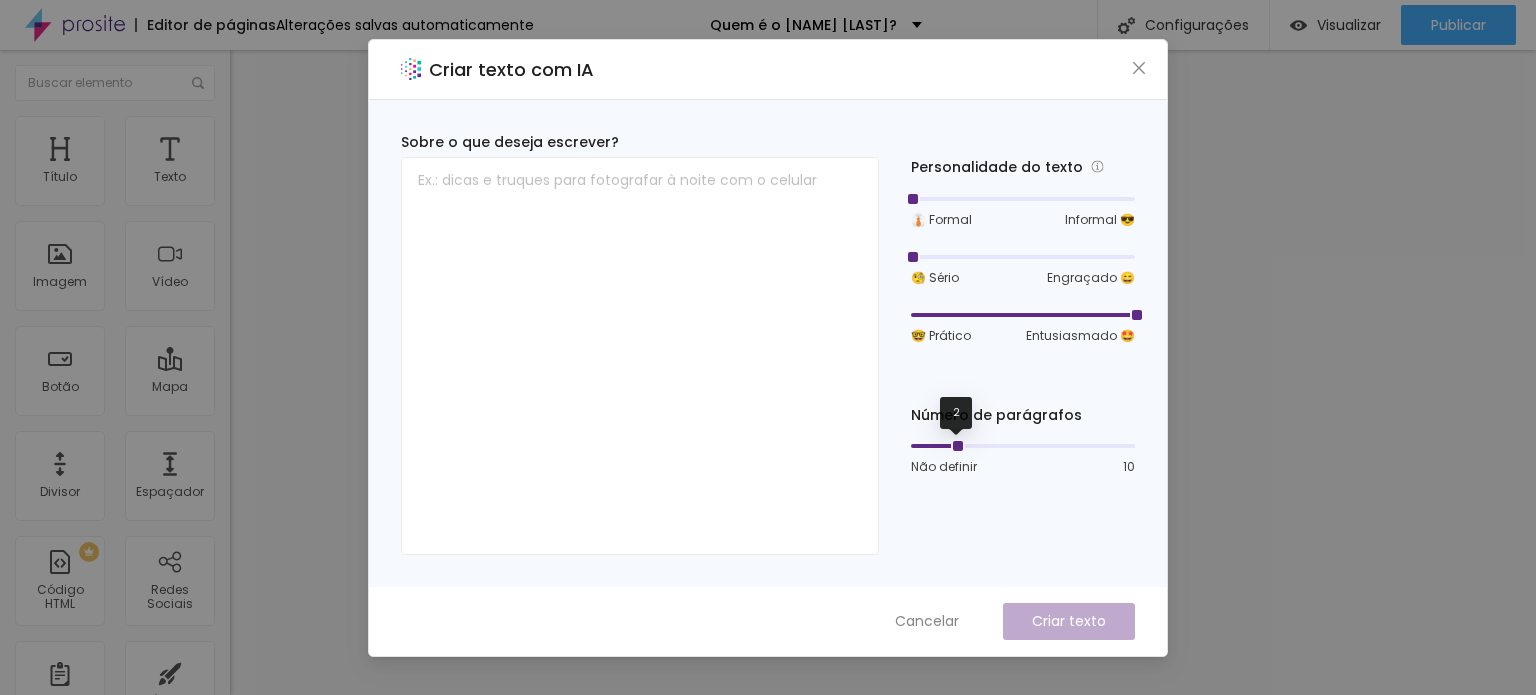 drag, startPoint x: 914, startPoint y: 447, endPoint x: 954, endPoint y: 451, distance: 40.1995 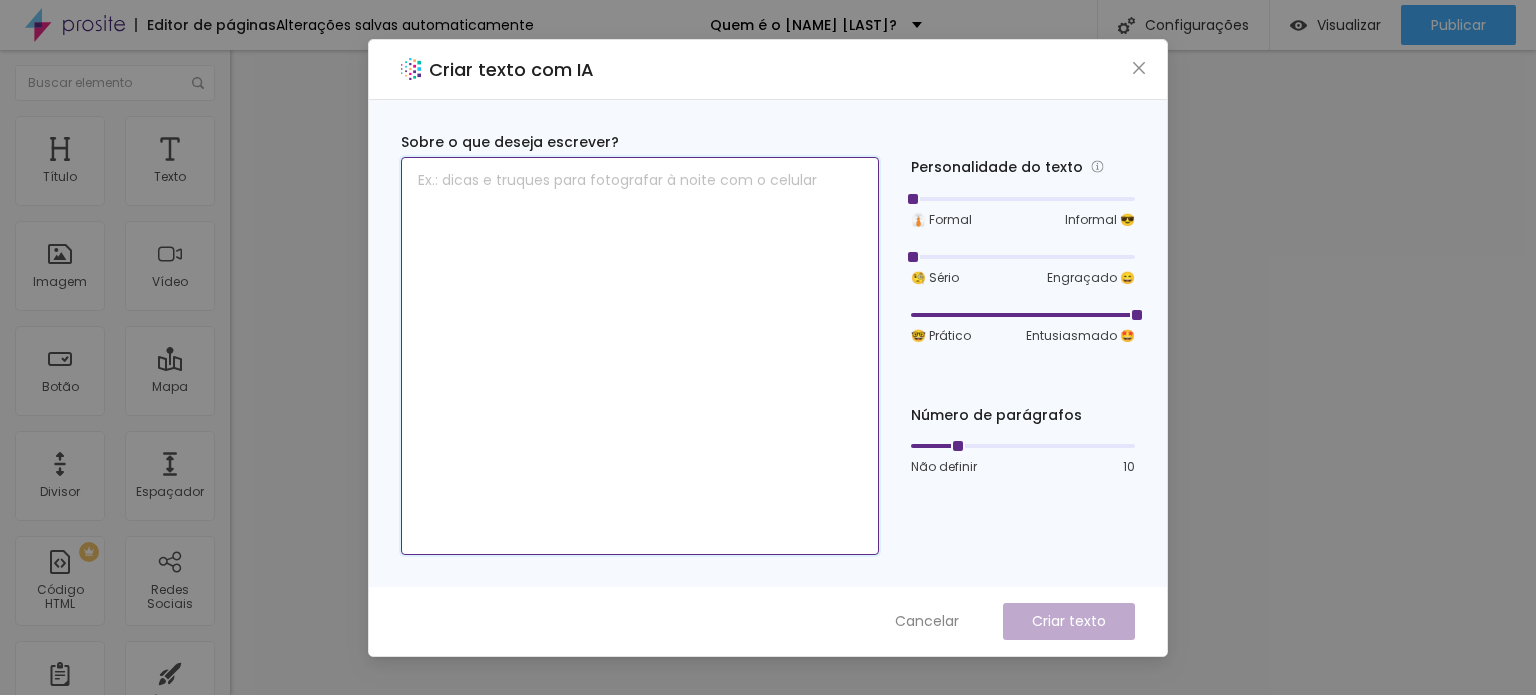 click at bounding box center [640, 356] 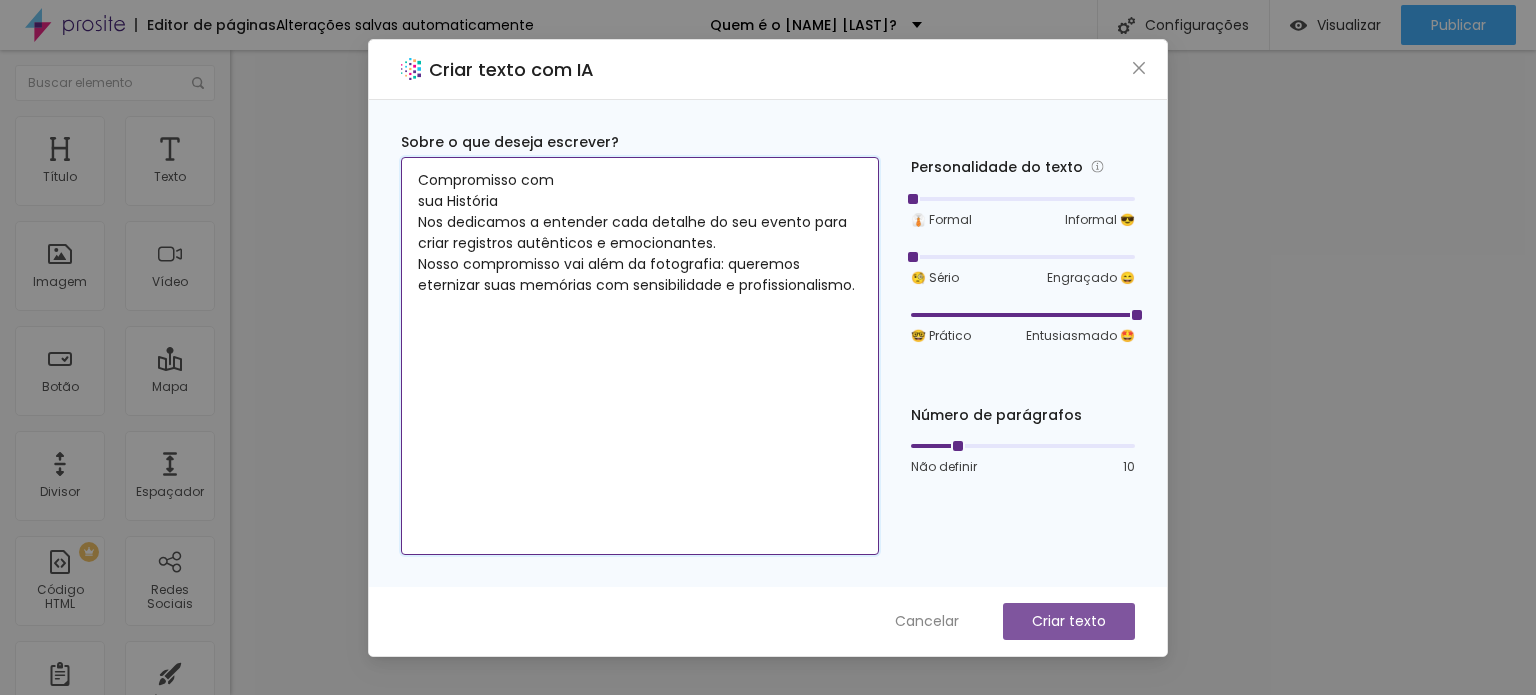 type on "Compromisso com
sua História
Nos dedicamos a entender cada detalhe do seu evento para criar registros autênticos e emocionantes.
Nosso compromisso vai além da fotografia: queremos eternizar suas memórias com sensibilidade e profissionalismo." 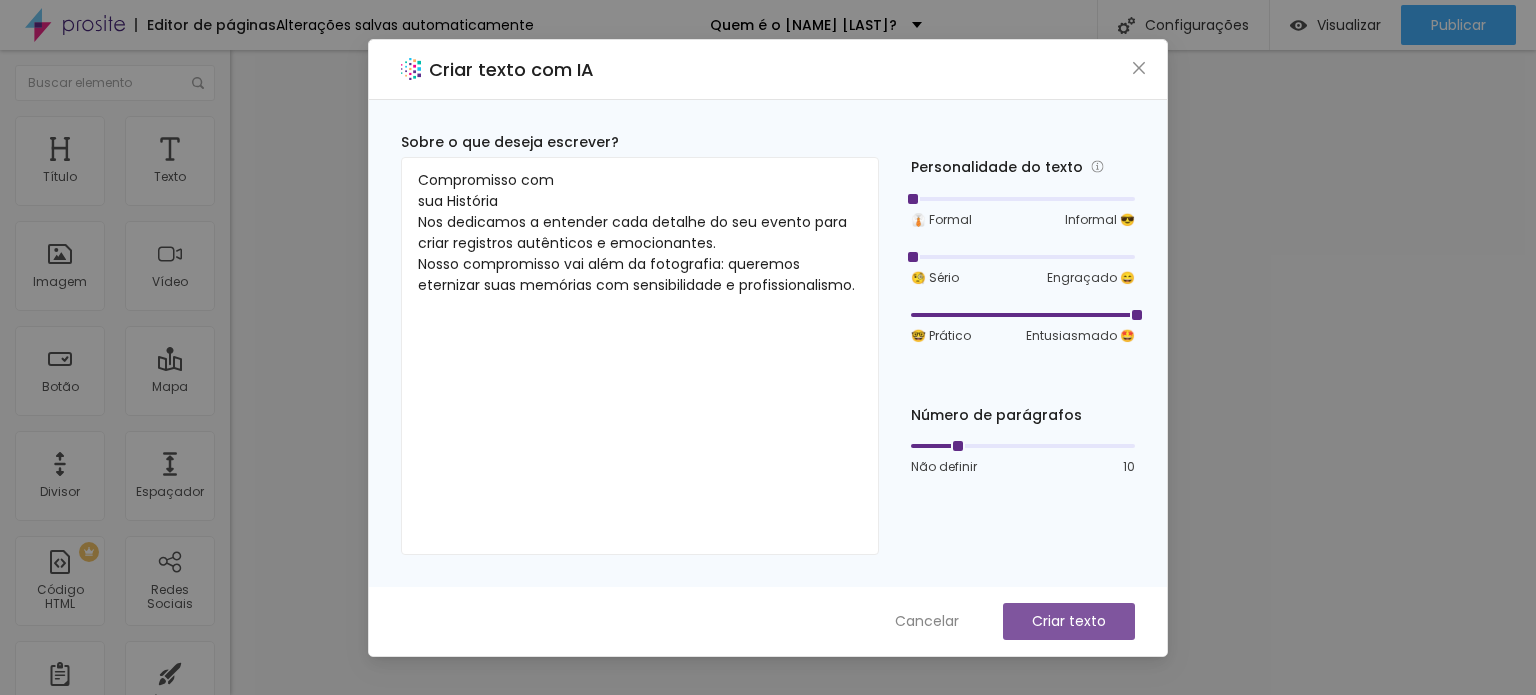 click on "Criar texto" at bounding box center [1069, 621] 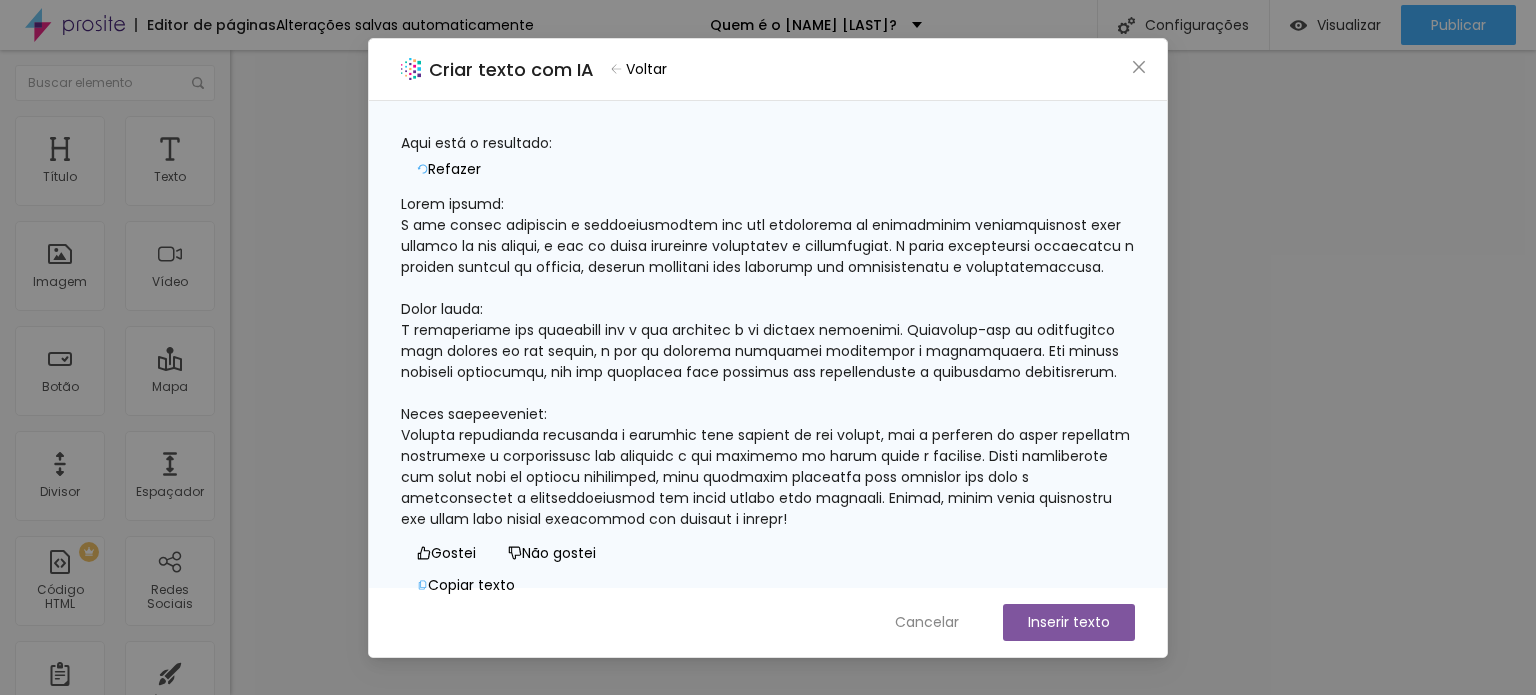 scroll, scrollTop: 102, scrollLeft: 0, axis: vertical 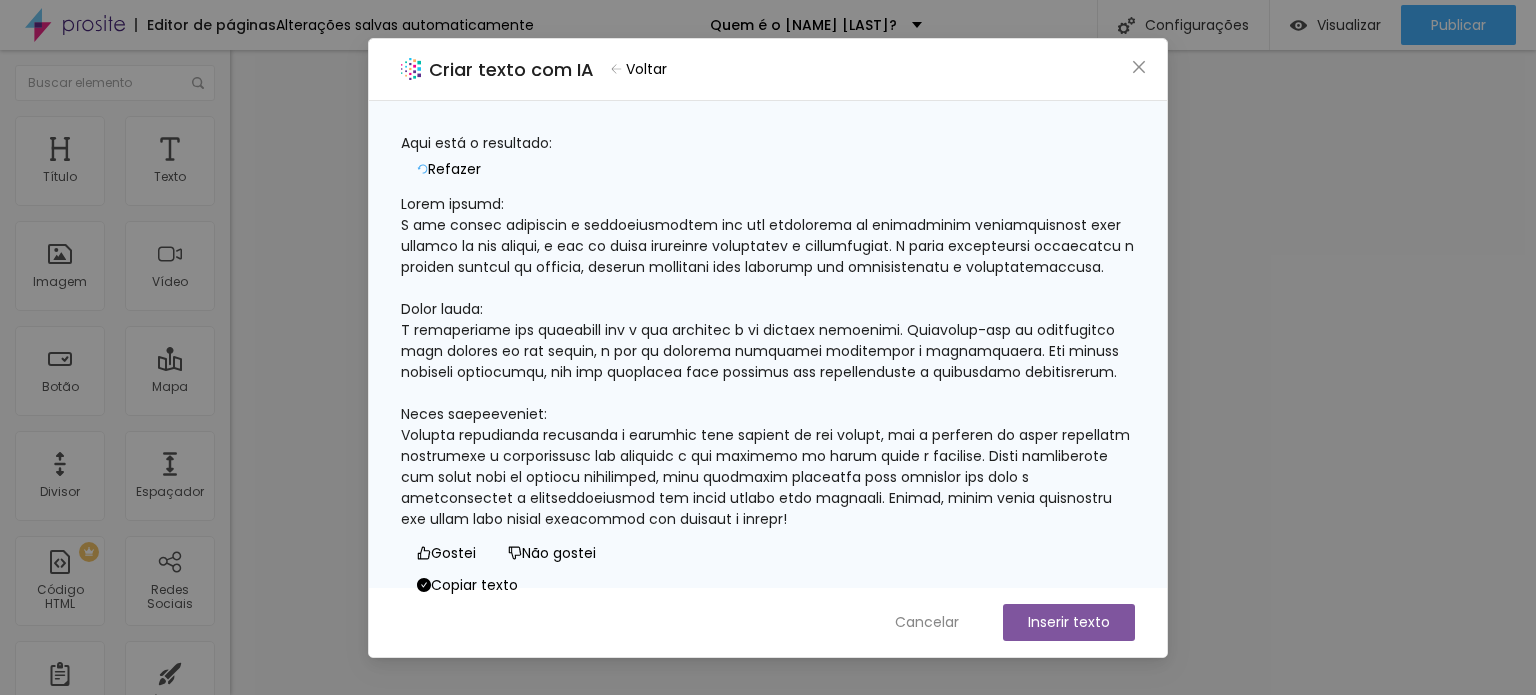 click at bounding box center (768, 362) 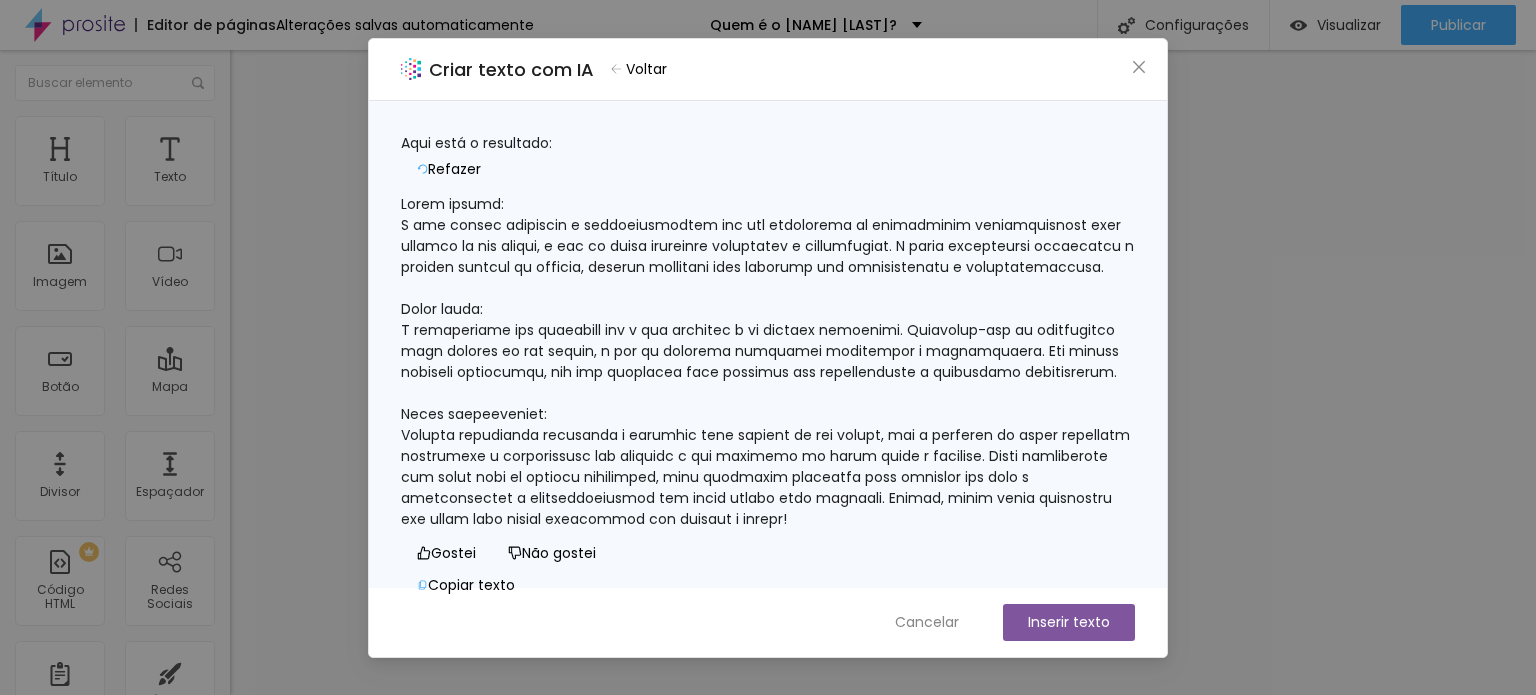 scroll, scrollTop: 0, scrollLeft: 0, axis: both 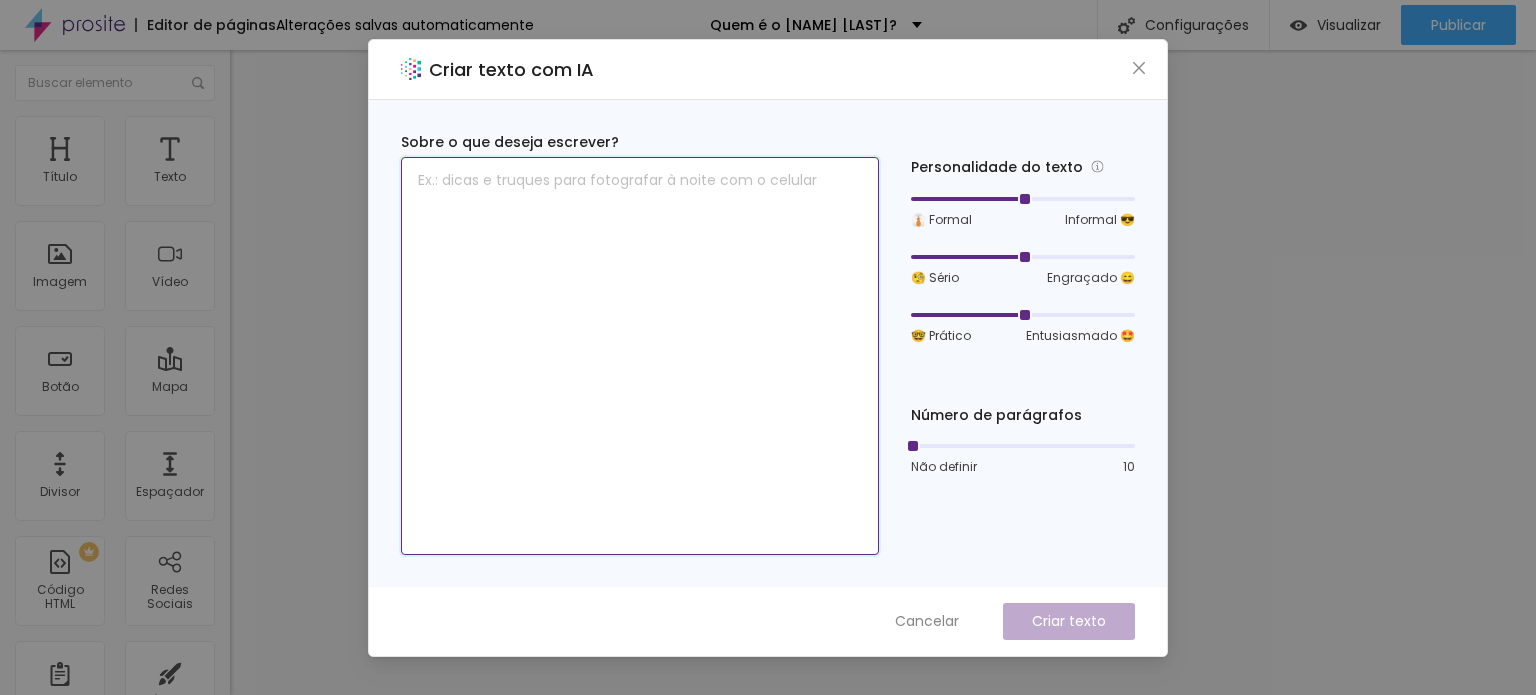 click at bounding box center (640, 356) 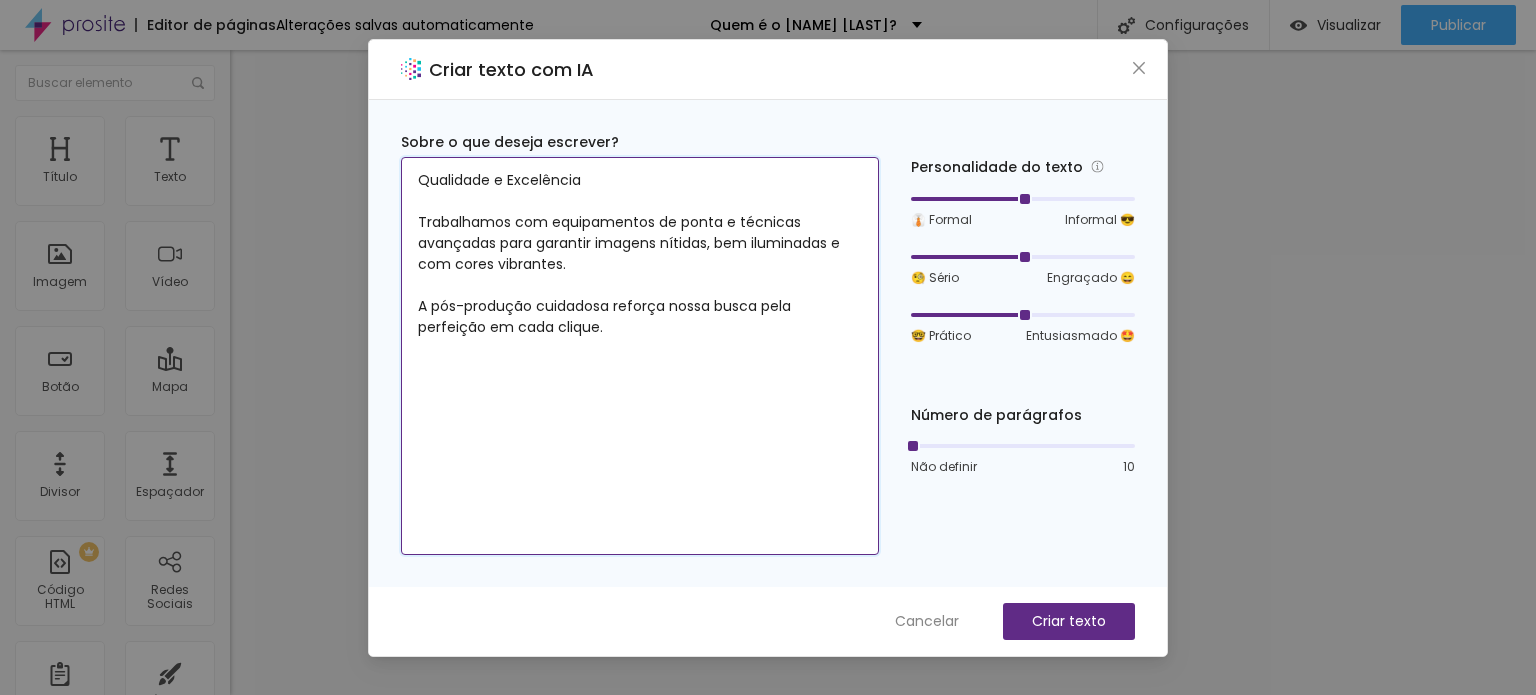 type on "Qualidade e Excelência
Trabalhamos com equipamentos de ponta e técnicas avançadas para garantir imagens nítidas, bem iluminadas e com cores vibrantes.
A pós-produção cuidadosa reforça nossa busca pela perfeição em cada clique." 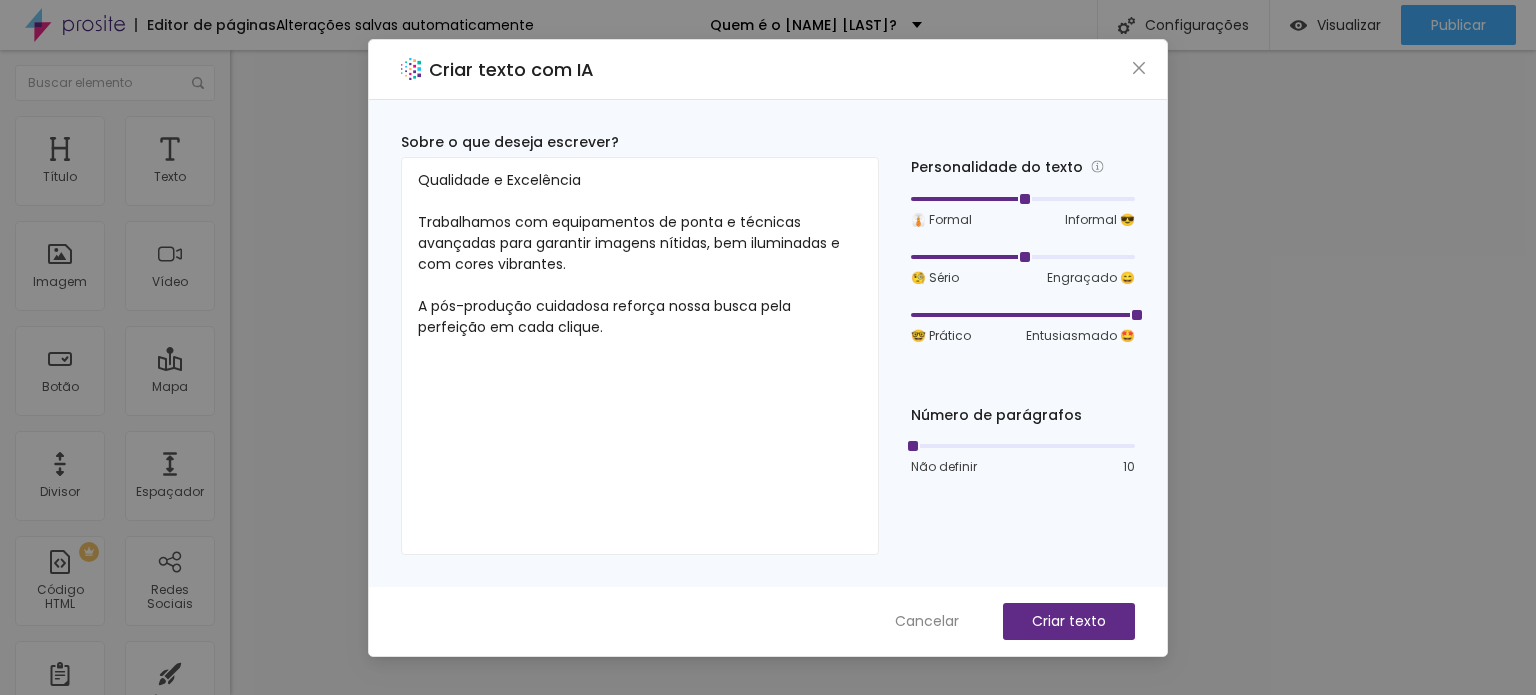 drag, startPoint x: 1029, startPoint y: 311, endPoint x: 1162, endPoint y: 327, distance: 133.95895 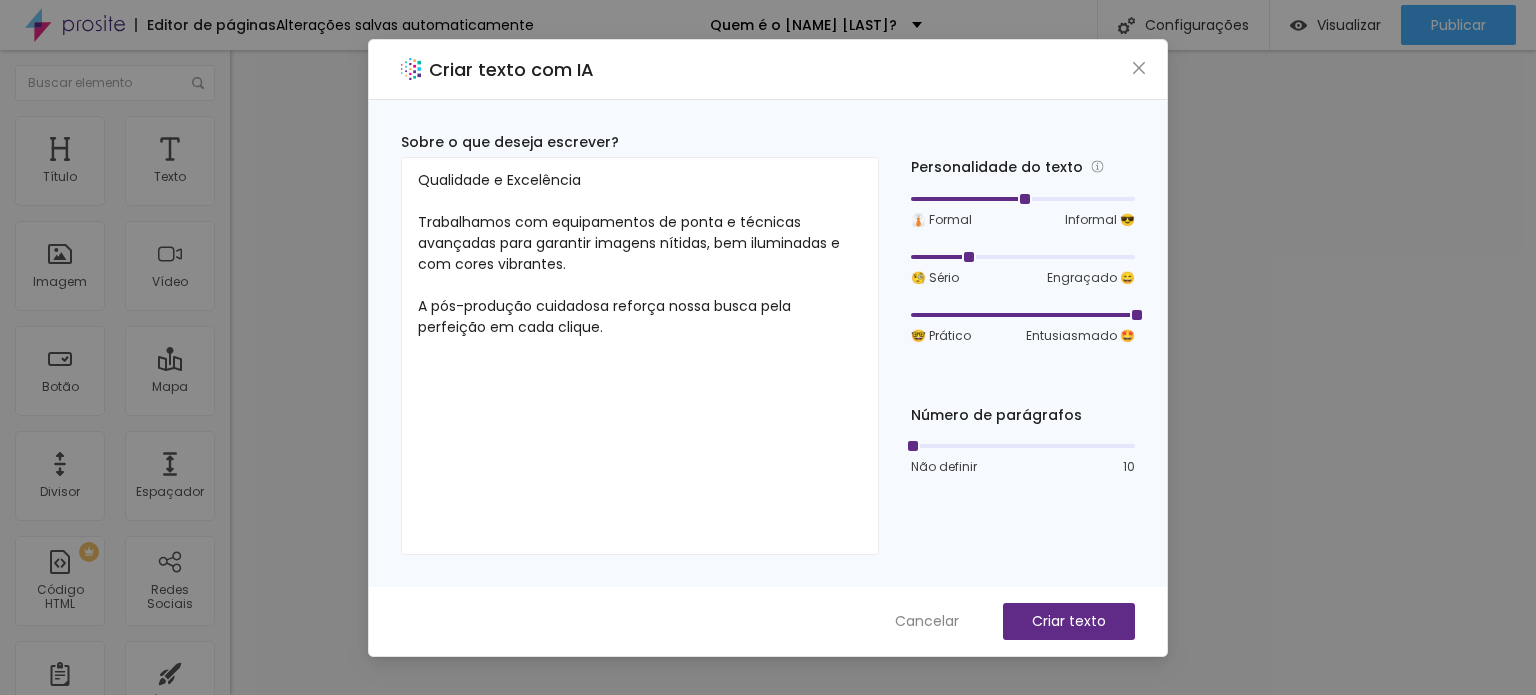 drag, startPoint x: 975, startPoint y: 259, endPoint x: 929, endPoint y: 223, distance: 58.412327 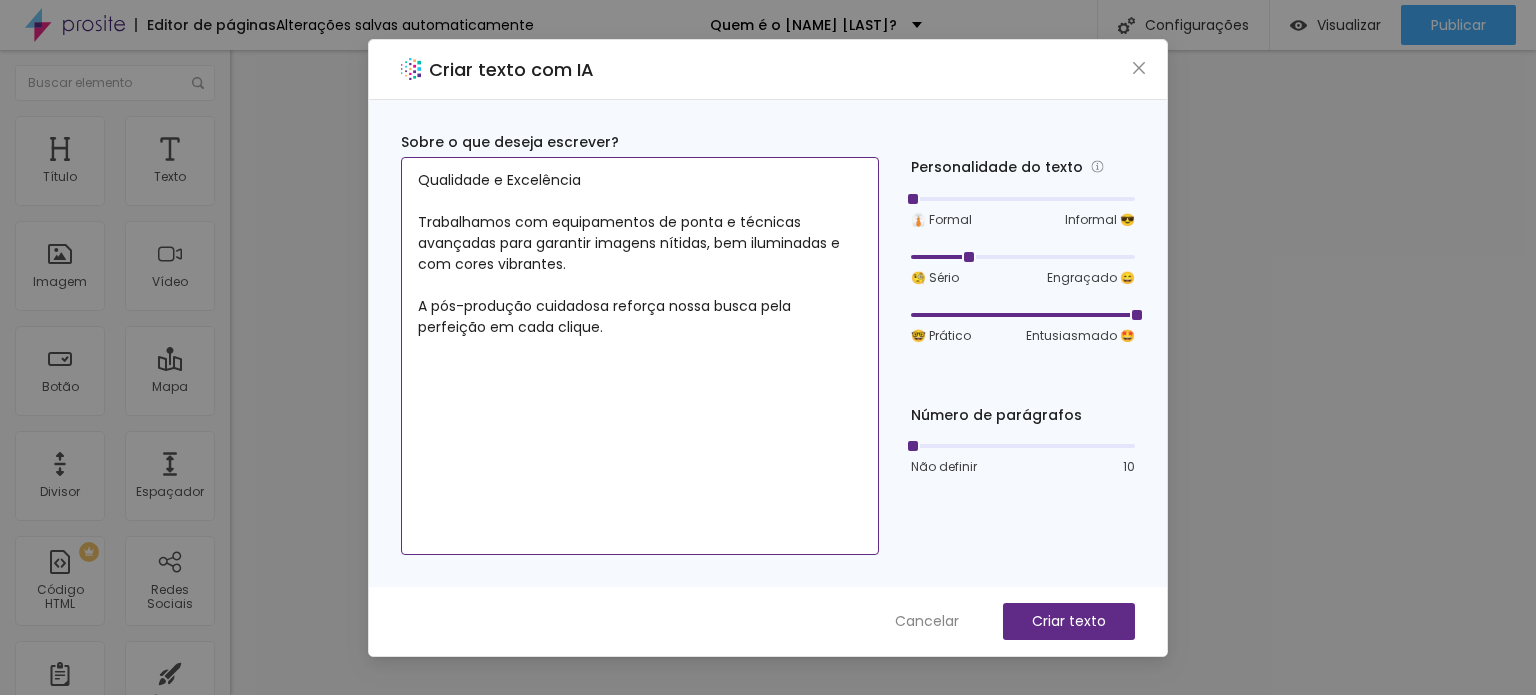 drag, startPoint x: 1011, startPoint y: 198, endPoint x: 927, endPoint y: 232, distance: 90.62009 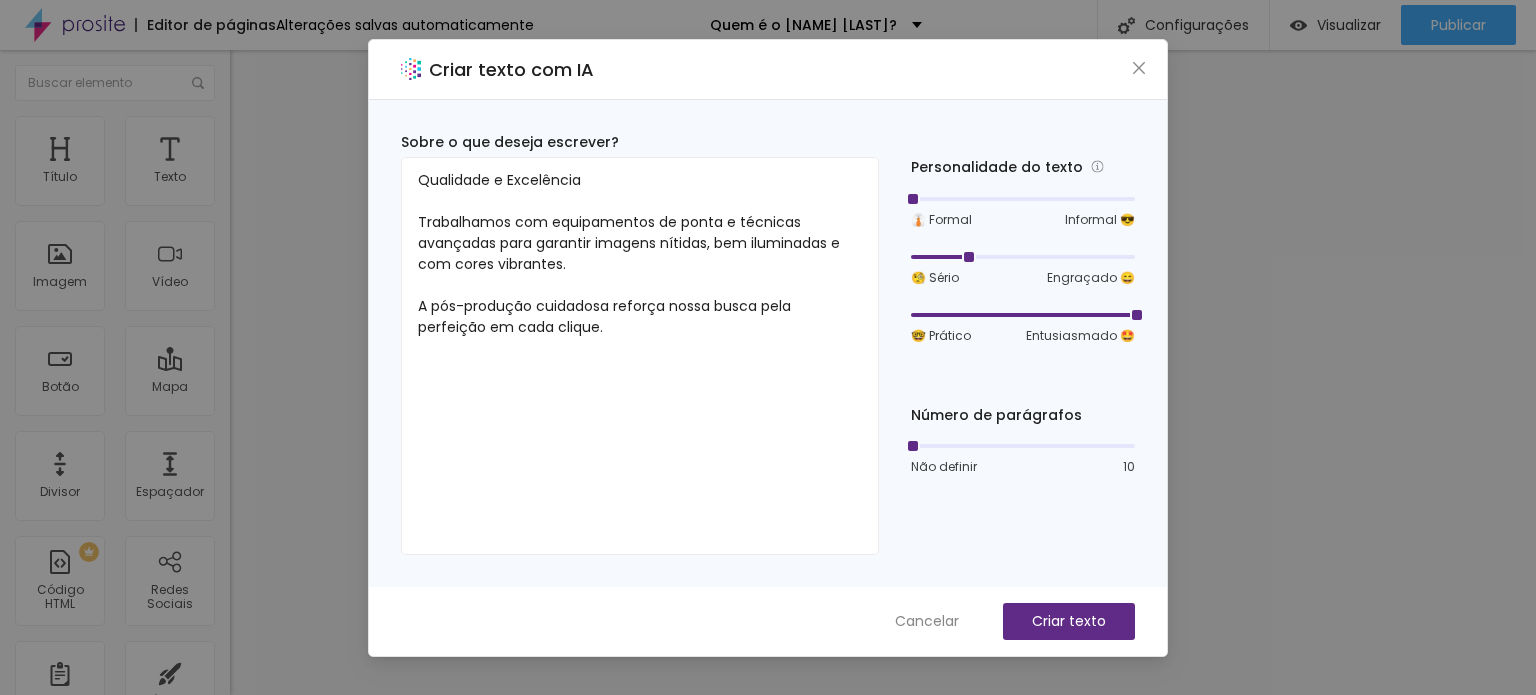 click on "Sobre o que deseja escrever? Qualidade e Excelência
Trabalhamos com equipamentos de ponta e técnicas avançadas para garantir imagens nítidas, bem iluminadas e com cores vibrantes.
A pós-produção cuidadosa reforça nossa busca pela perfeição em cada clique. Personalidade do texto 👔 Formal Informal 😎 🧐 Sério Engraçado 😄 🤓 Prático Entusiasmado 🤩 Número de parágrafos Não definir 10" at bounding box center (768, 343) 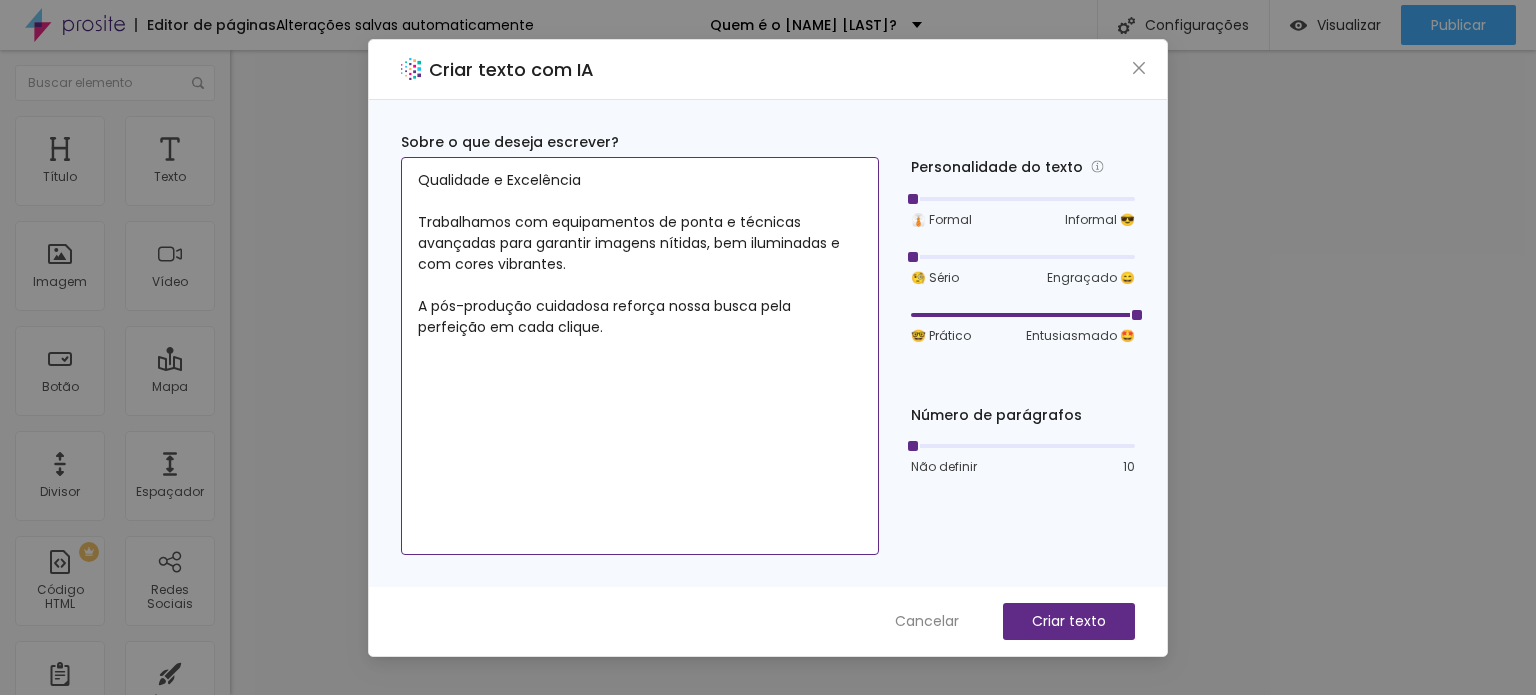 drag, startPoint x: 965, startPoint y: 253, endPoint x: 878, endPoint y: 258, distance: 87.14356 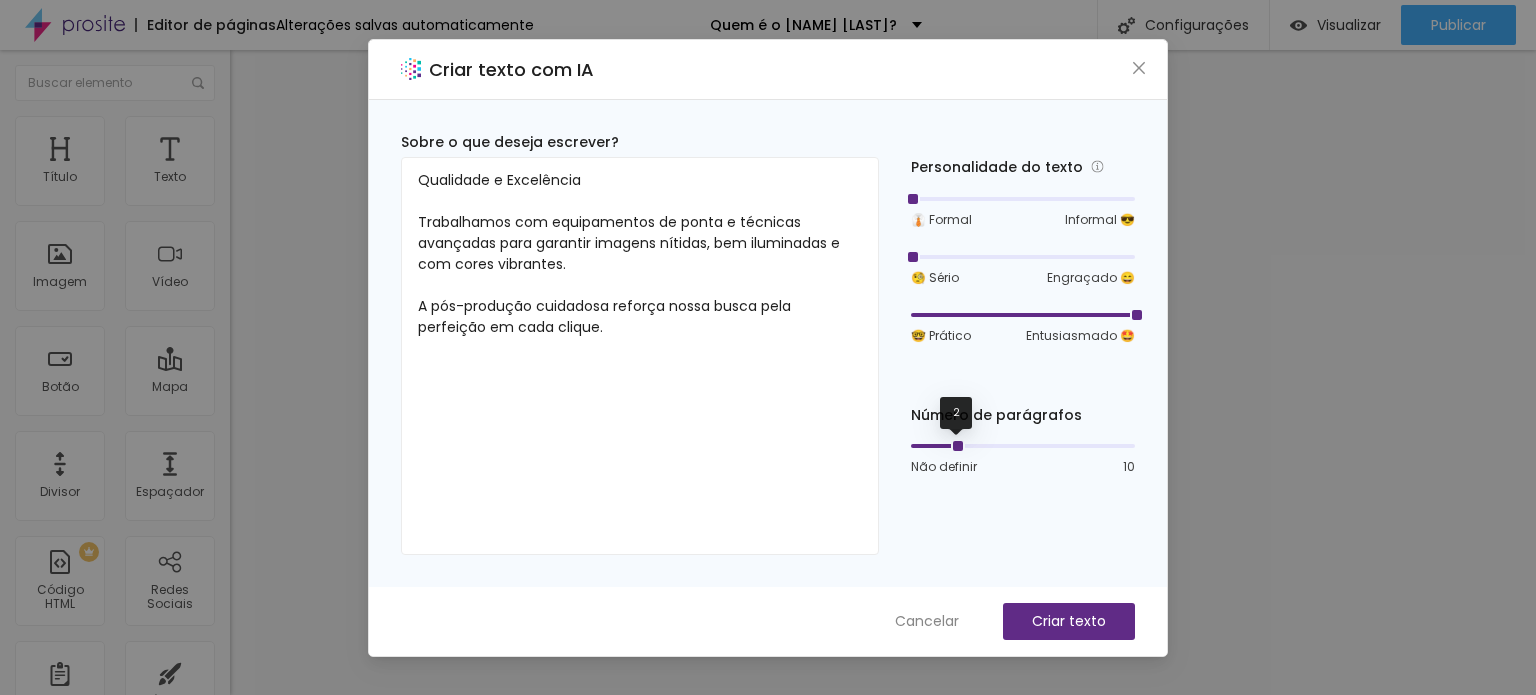 drag, startPoint x: 916, startPoint y: 444, endPoint x: 956, endPoint y: 451, distance: 40.60788 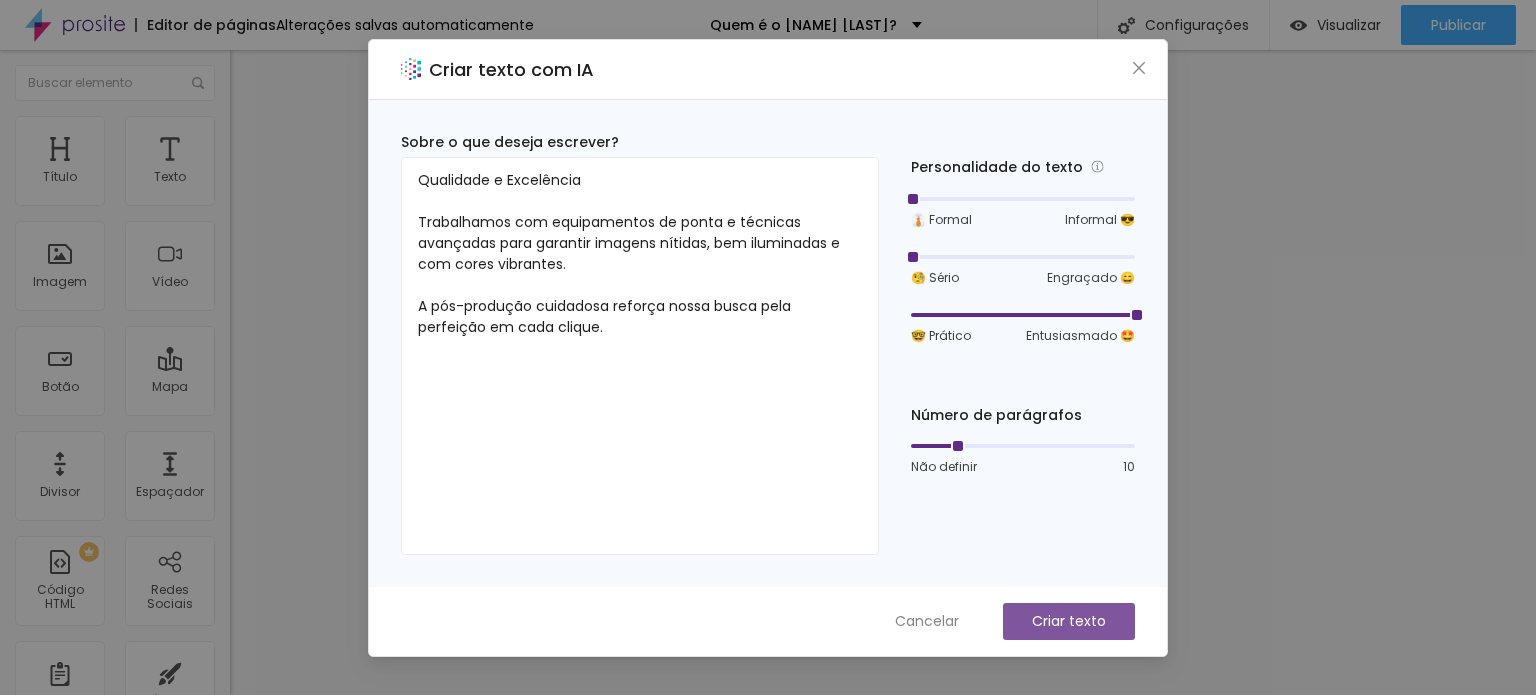 click on "Criar texto" at bounding box center (1069, 621) 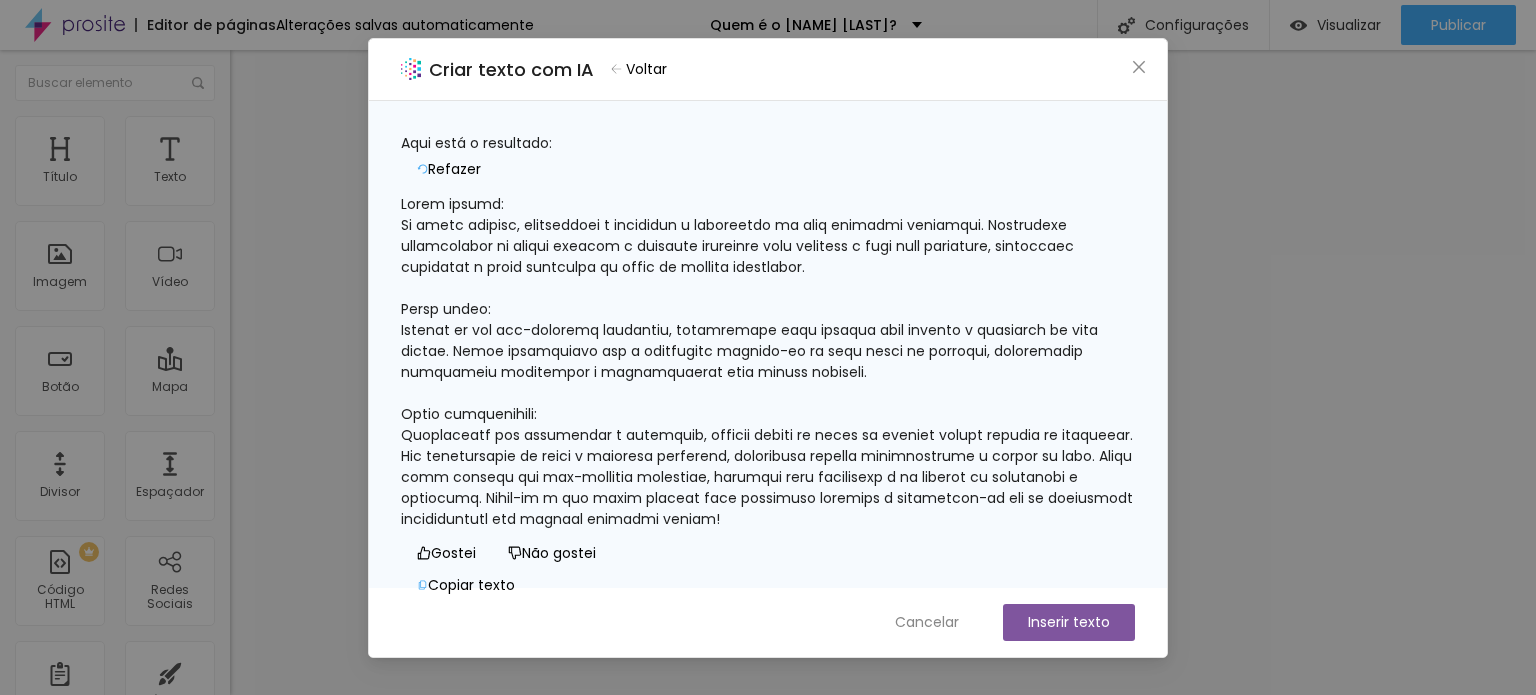 scroll, scrollTop: 81, scrollLeft: 0, axis: vertical 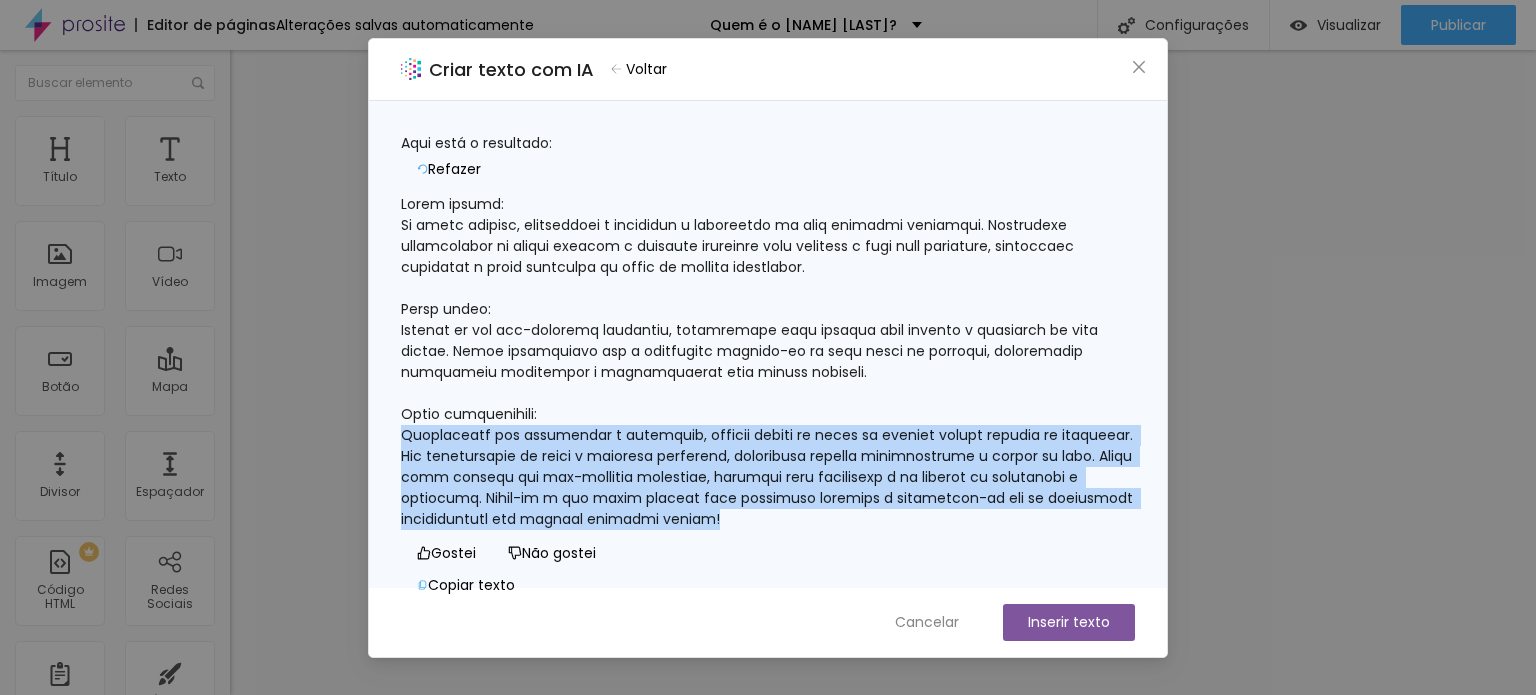 drag, startPoint x: 631, startPoint y: 449, endPoint x: 426, endPoint y: 343, distance: 230.78345 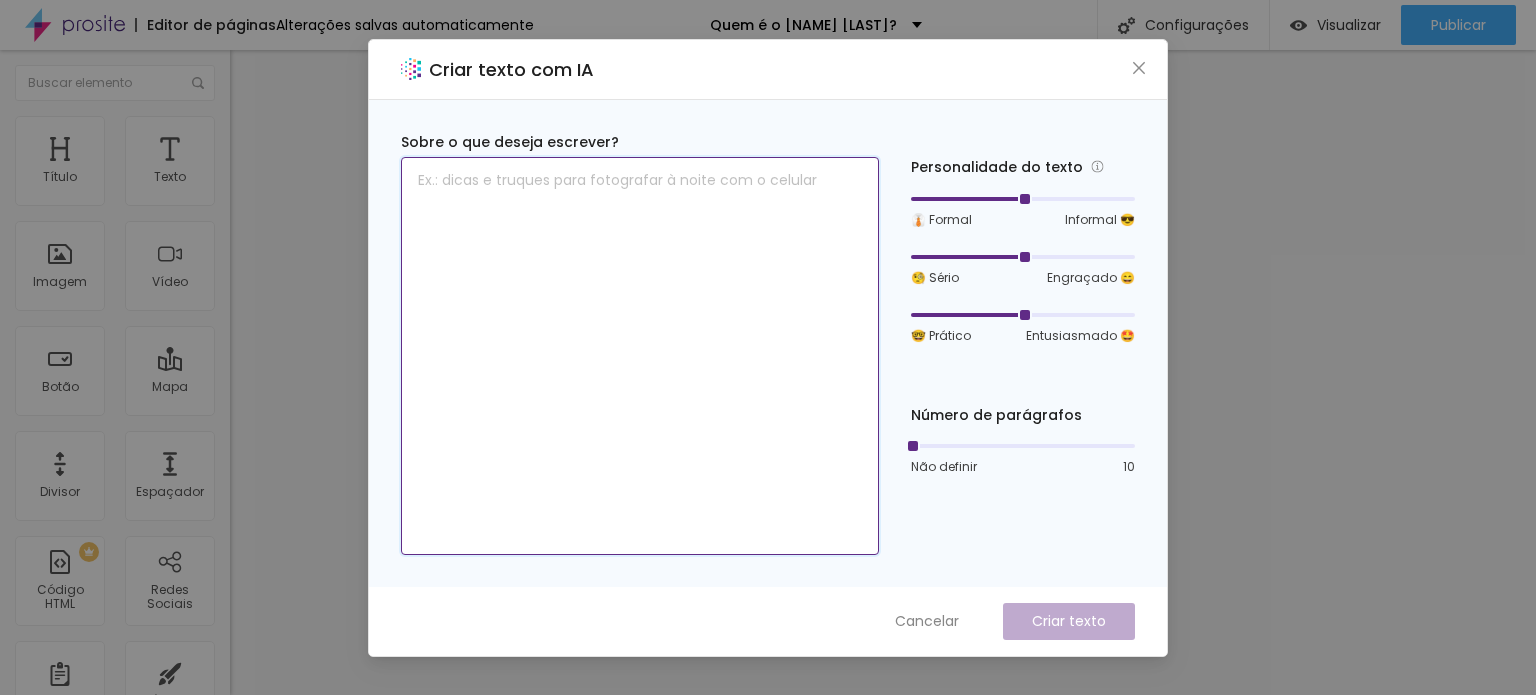 click at bounding box center (640, 356) 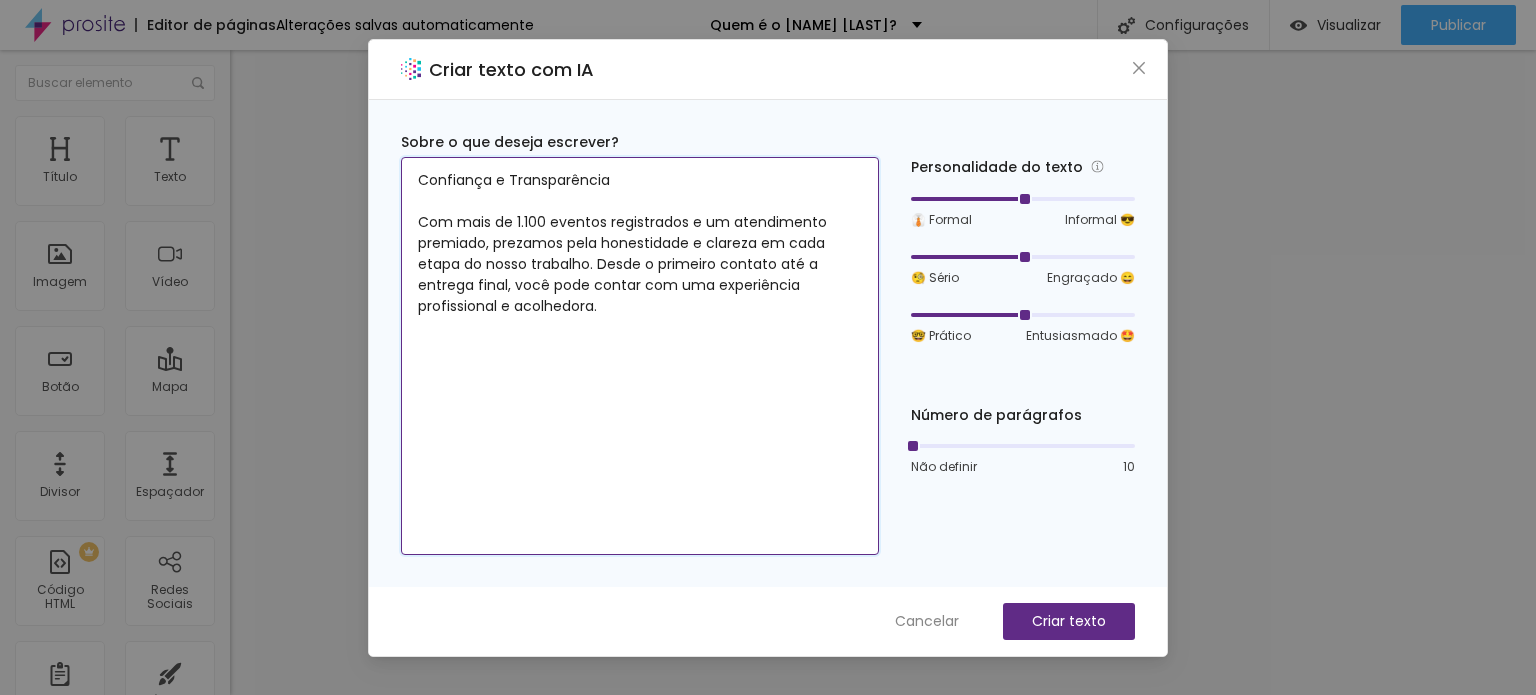 type on "Confiança e Transparência
Com mais de 1.100 eventos registrados e um atendimento premiado, prezamos pela honestidade e clareza em cada etapa do nosso trabalho. Desde o primeiro contato até a entrega final, você pode contar com uma experiência profissional e acolhedora." 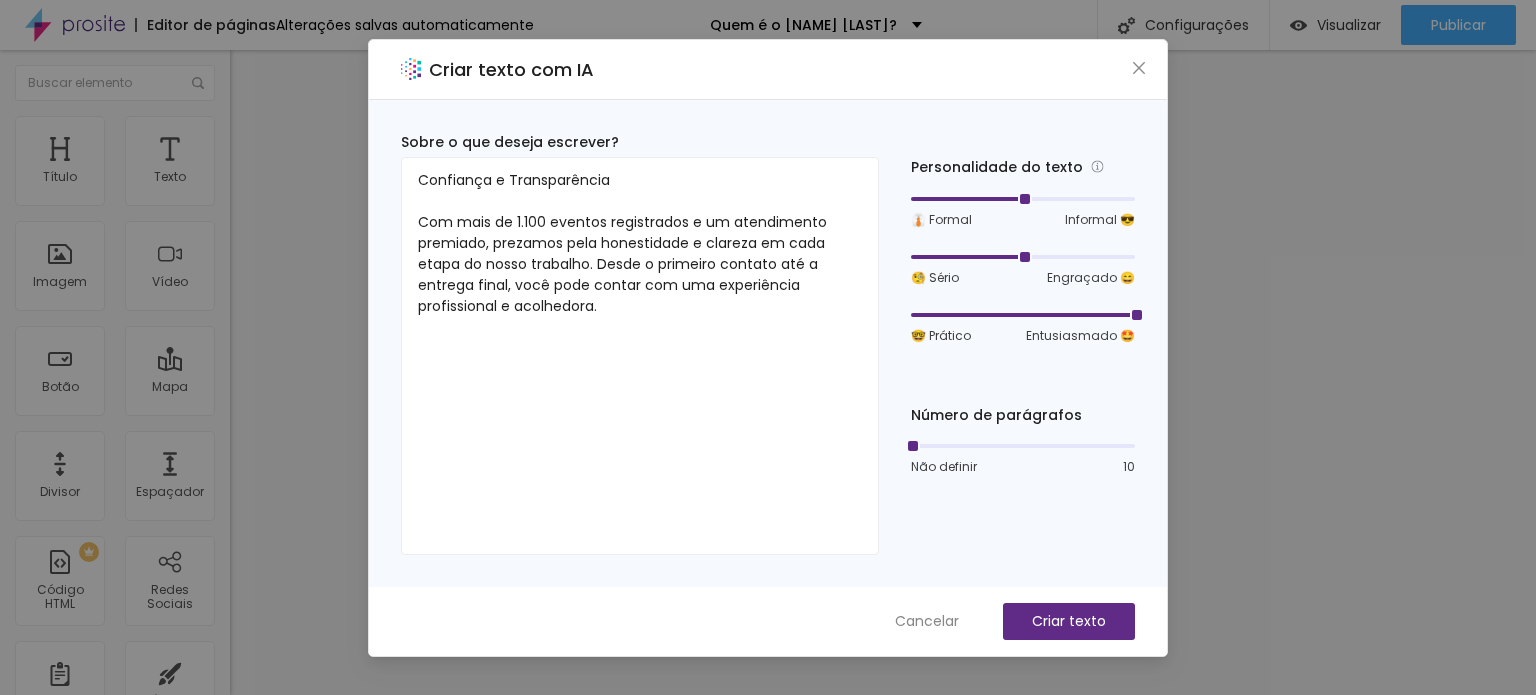 drag, startPoint x: 1020, startPoint y: 314, endPoint x: 1134, endPoint y: 322, distance: 114.28036 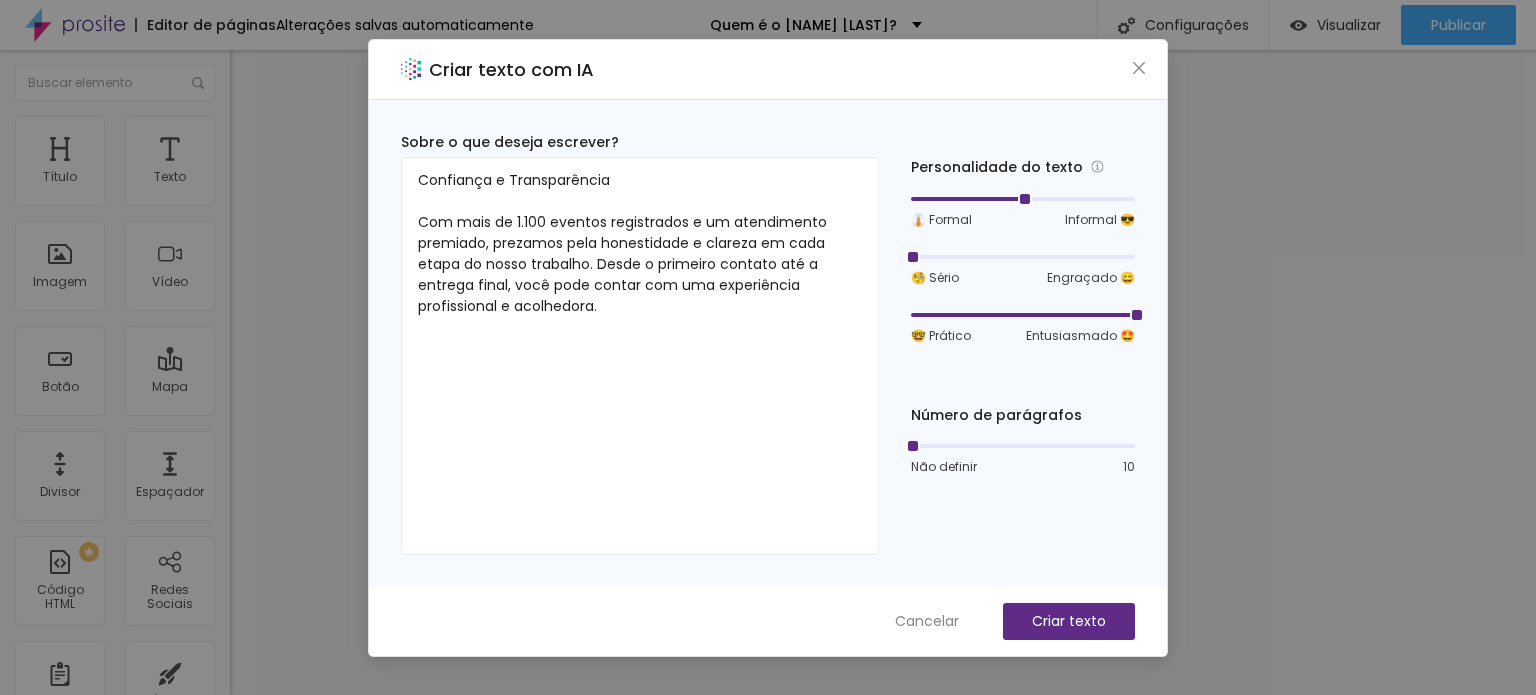 drag, startPoint x: 939, startPoint y: 259, endPoint x: 884, endPoint y: 268, distance: 55.7315 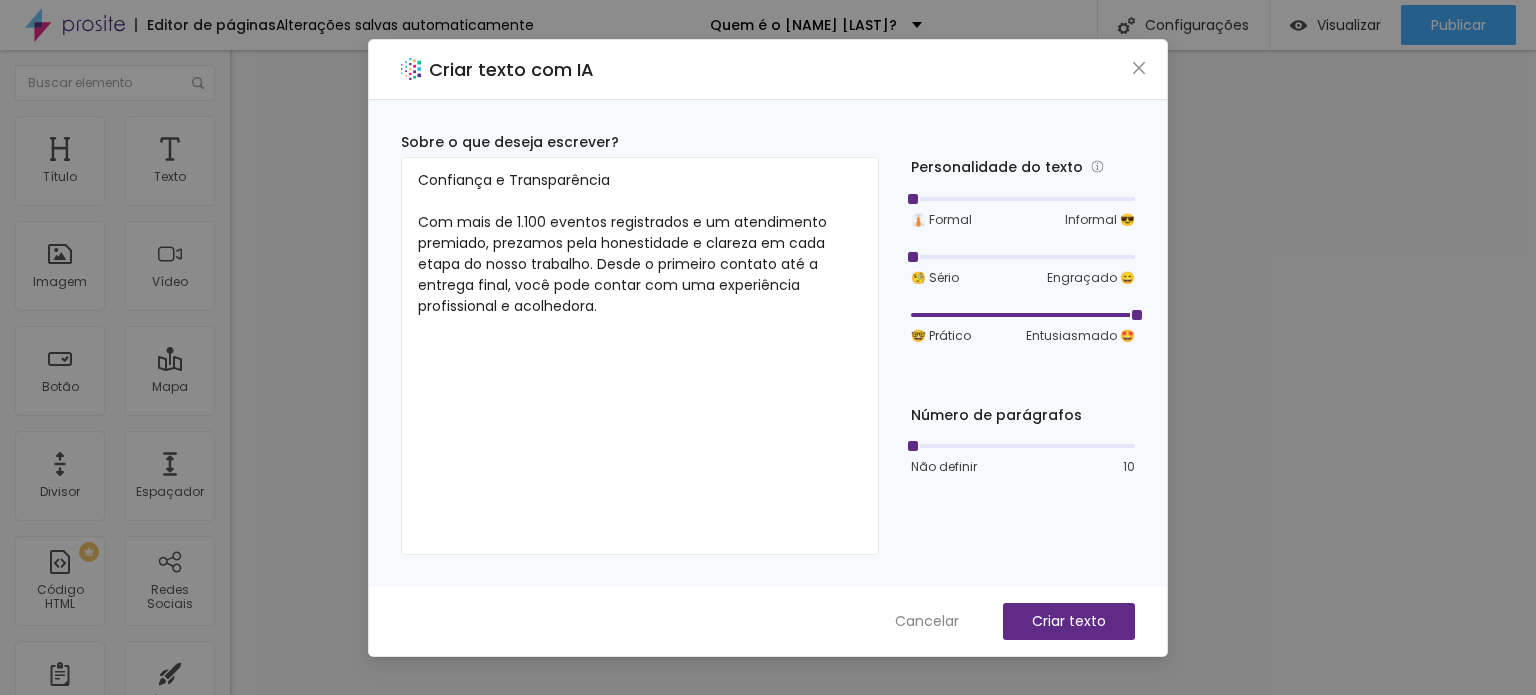 click at bounding box center (1023, 199) 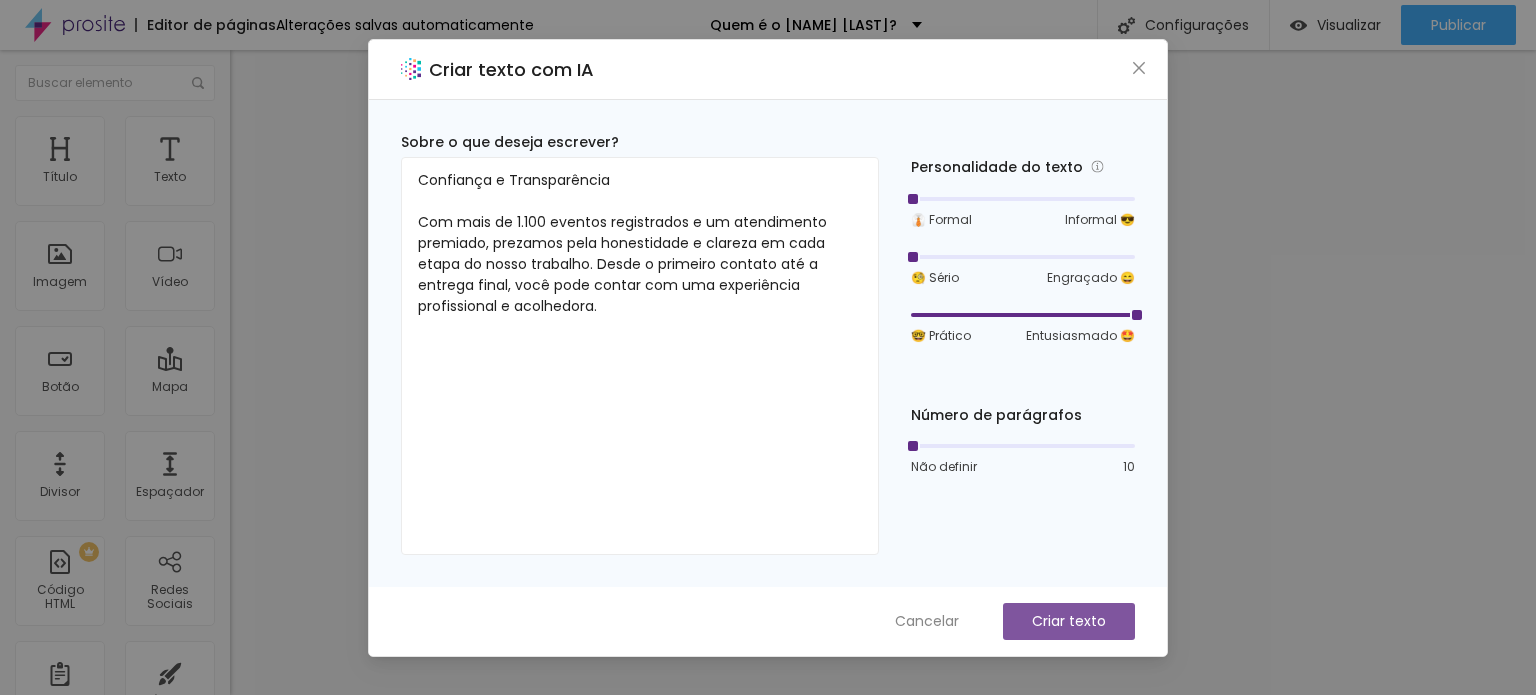 click on "Criar texto" at bounding box center [1069, 621] 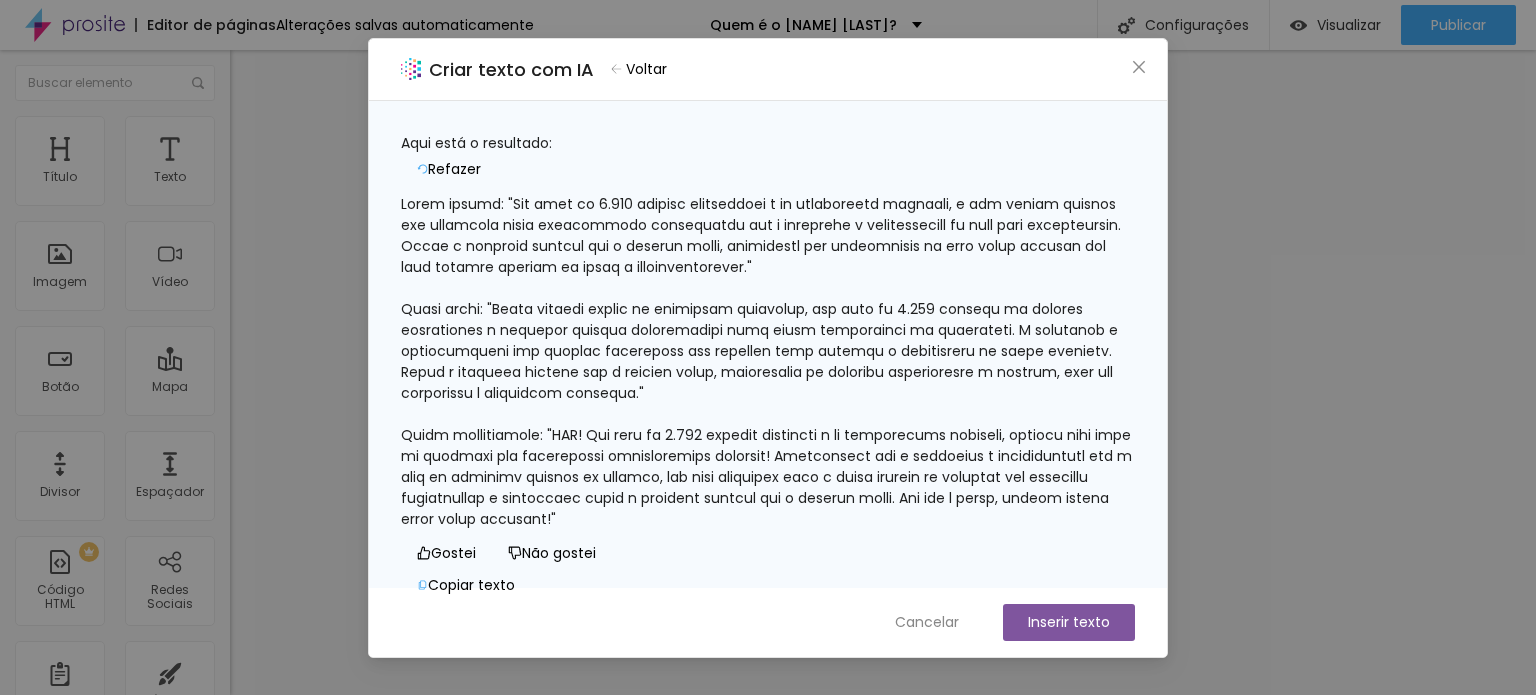 scroll, scrollTop: 102, scrollLeft: 0, axis: vertical 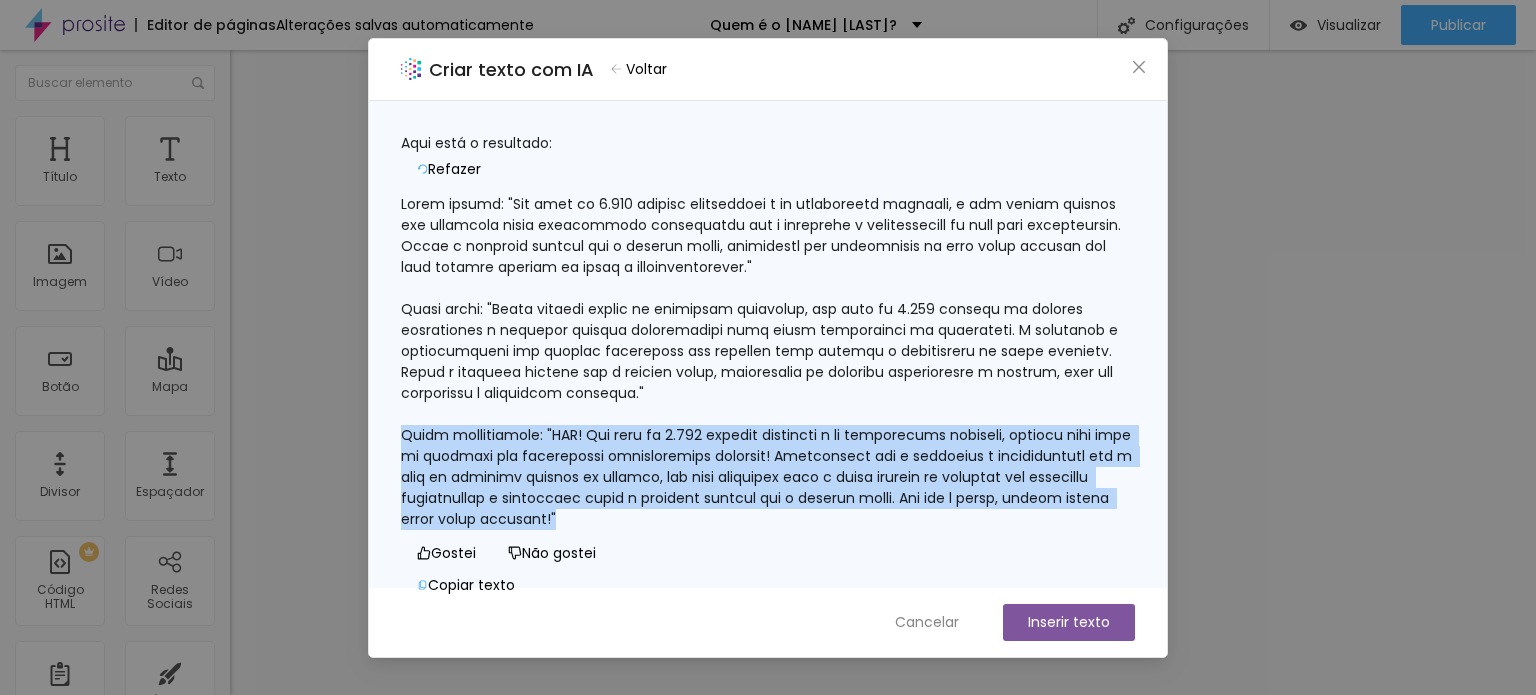 drag, startPoint x: 532, startPoint y: 447, endPoint x: 422, endPoint y: 347, distance: 148.66069 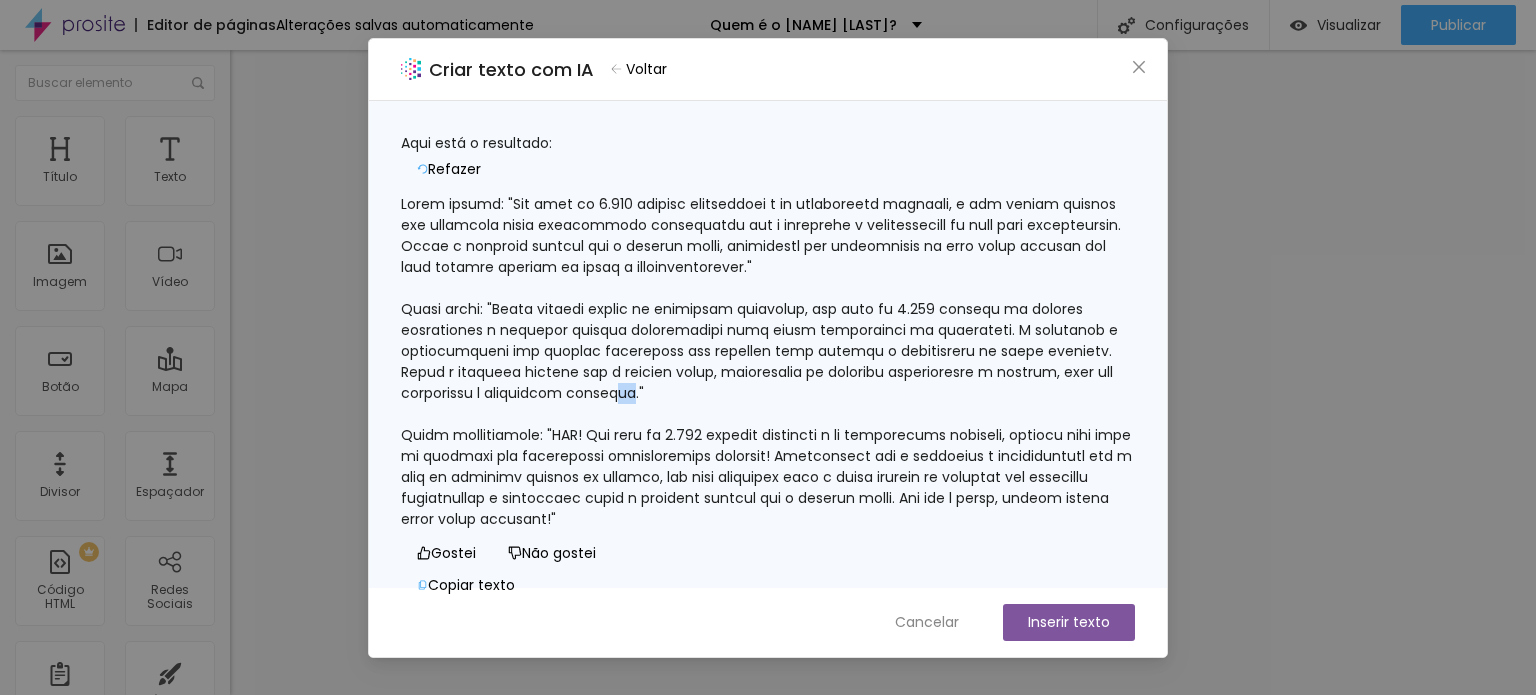 drag, startPoint x: 875, startPoint y: 403, endPoint x: 859, endPoint y: 402, distance: 16.03122 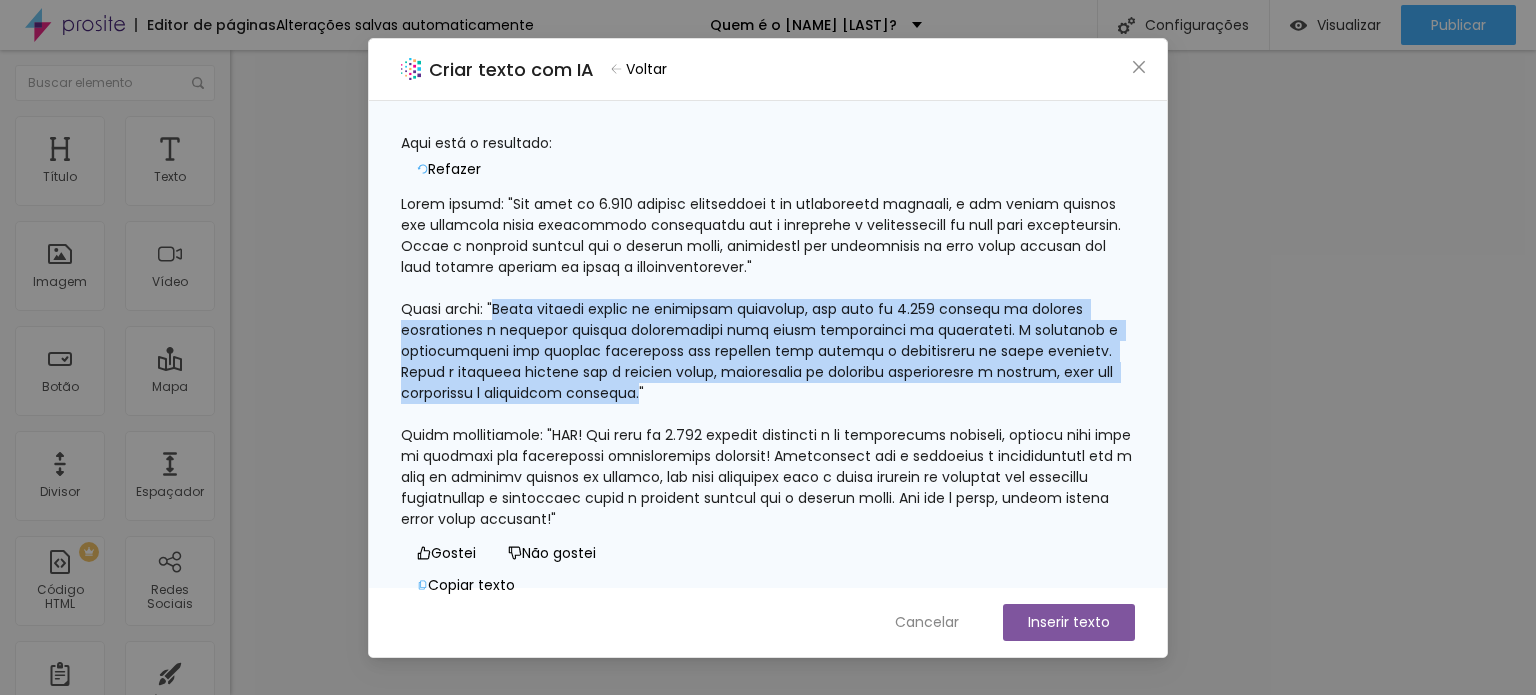 drag, startPoint x: 877, startPoint y: 403, endPoint x: 510, endPoint y: 309, distance: 378.84692 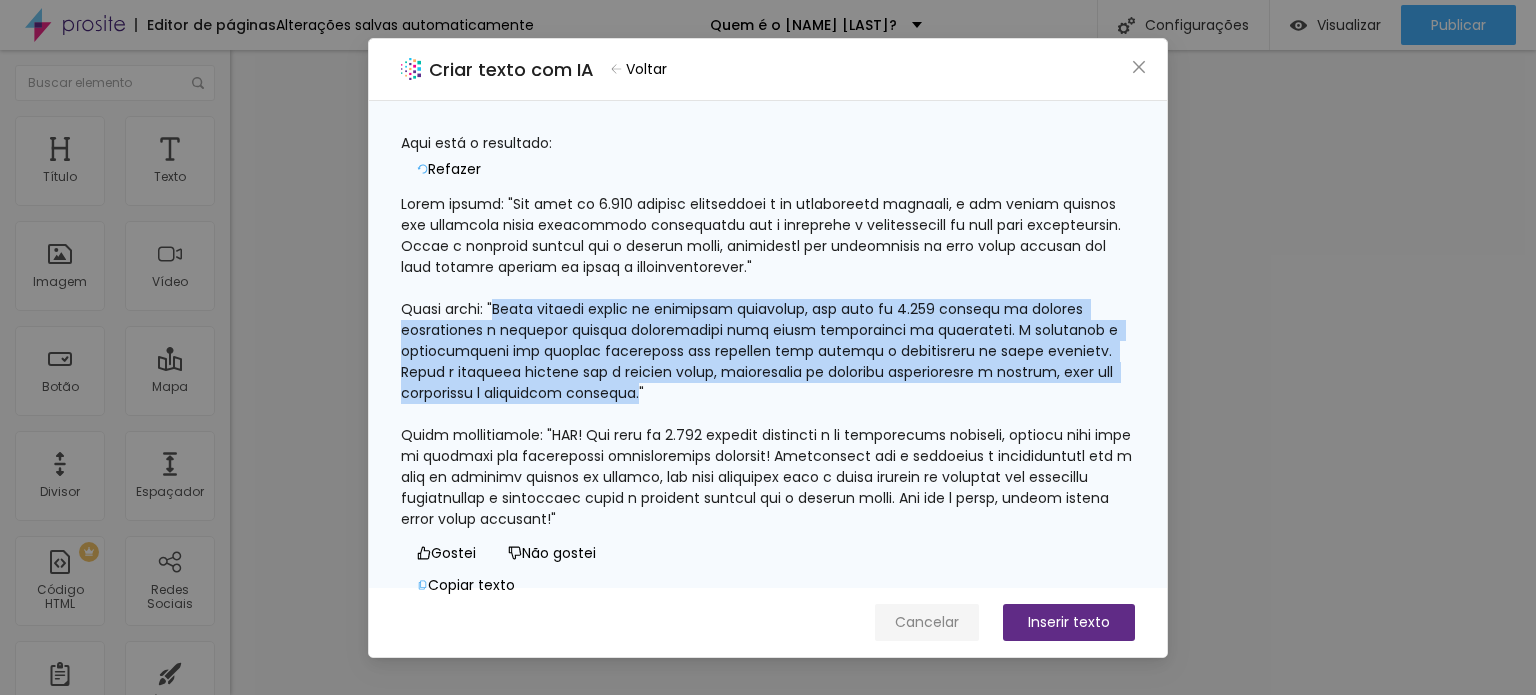click on "Cancelar" at bounding box center (927, 622) 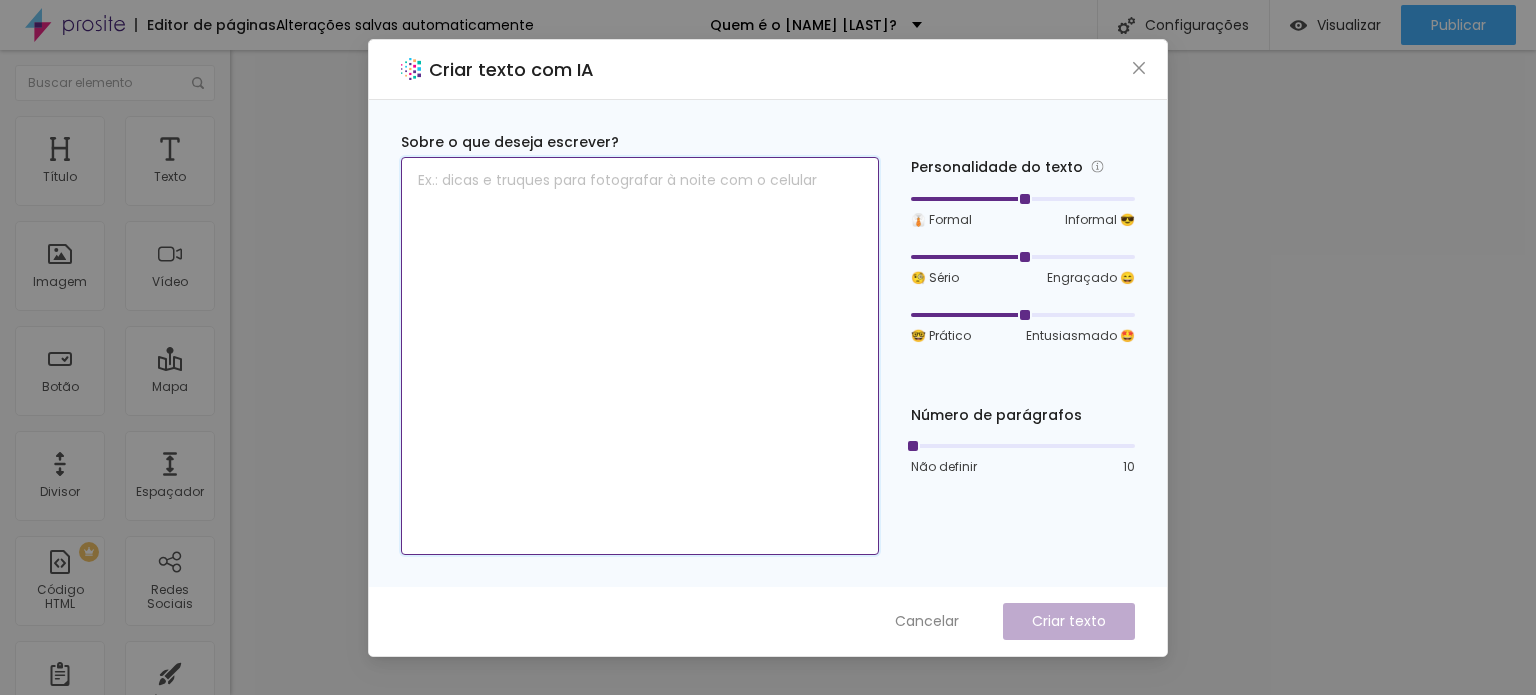 click at bounding box center [640, 356] 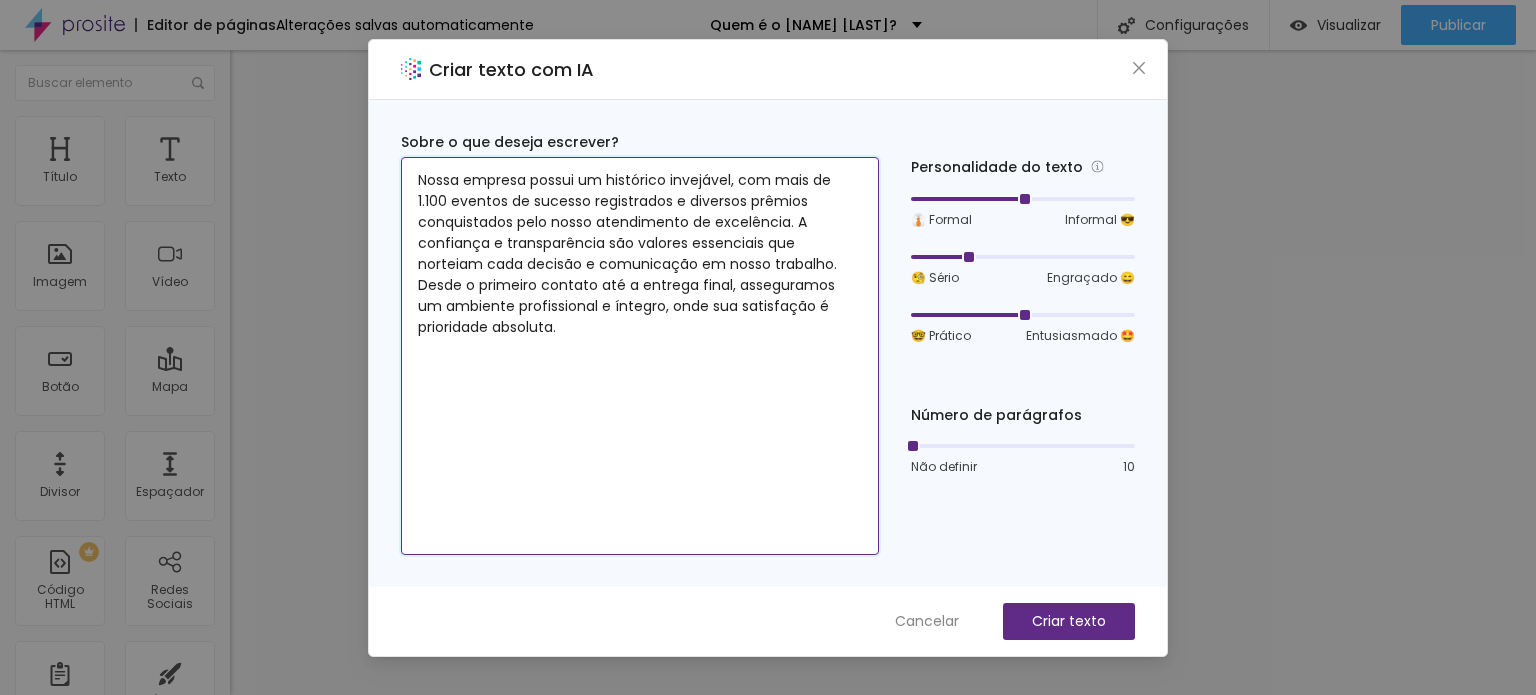 drag, startPoint x: 977, startPoint y: 257, endPoint x: 897, endPoint y: 256, distance: 80.00625 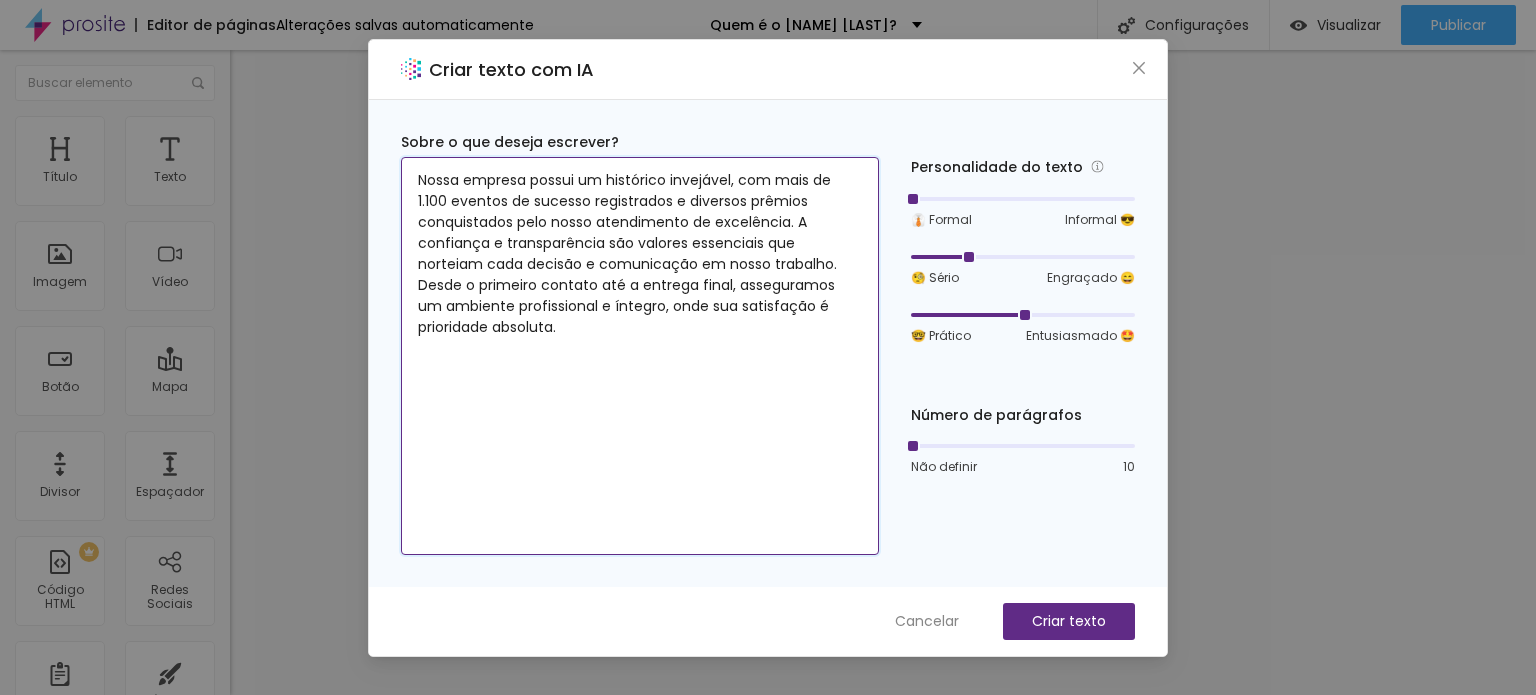 click at bounding box center [1023, 257] 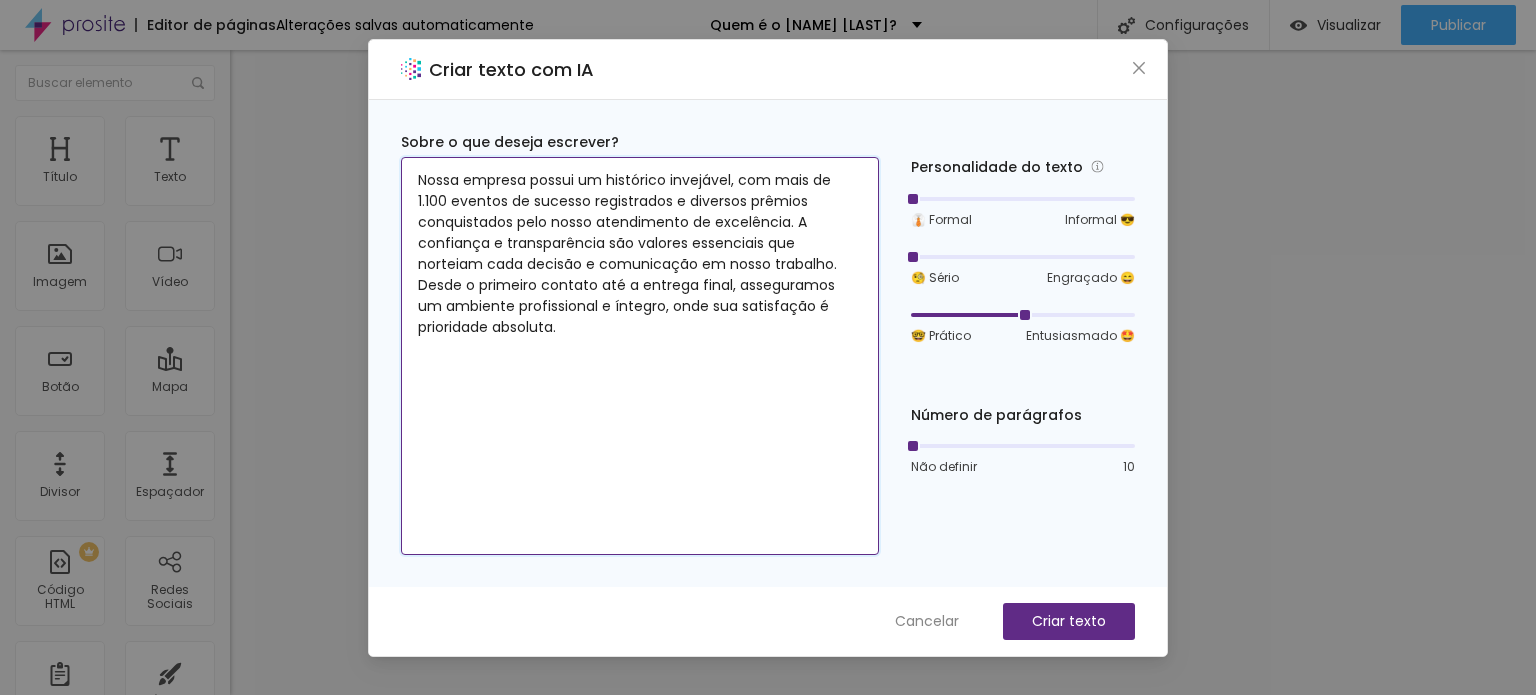 click at bounding box center [1023, 315] 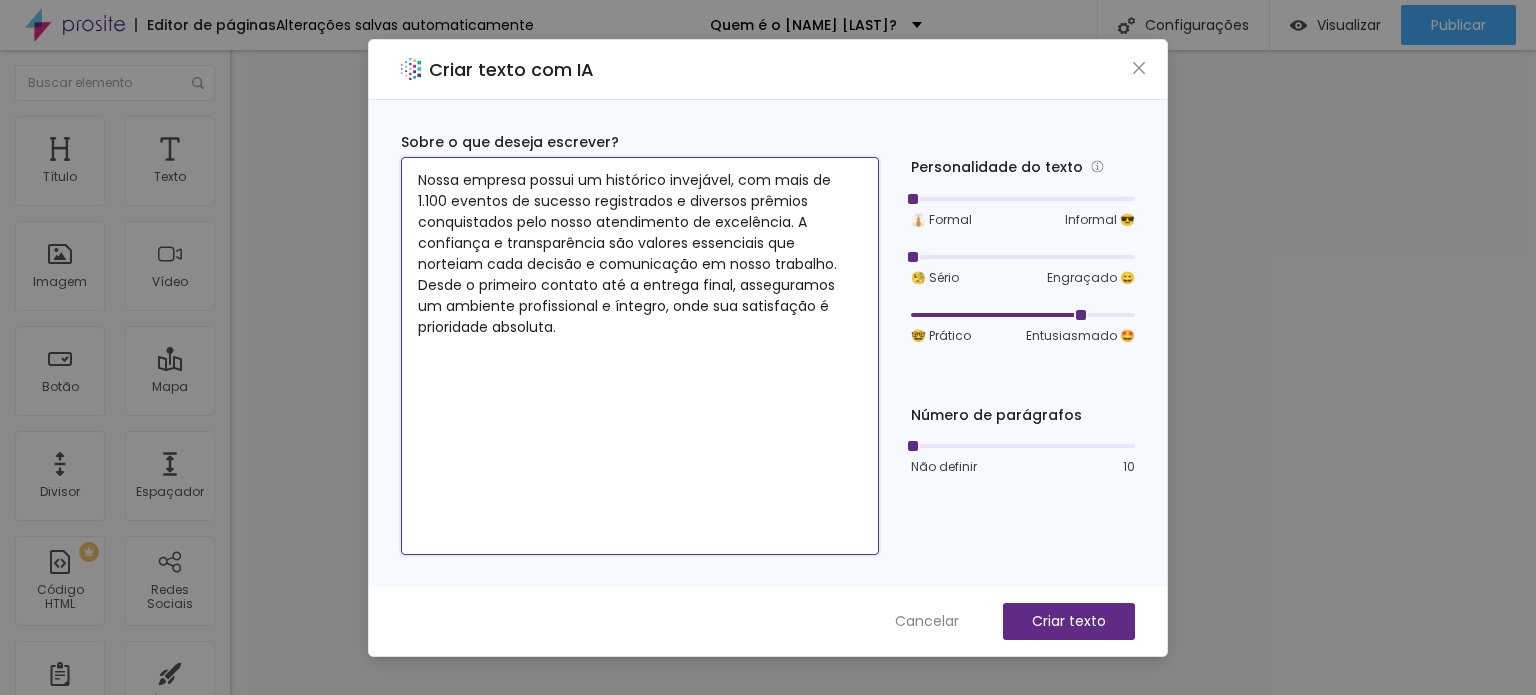 drag, startPoint x: 1107, startPoint y: 312, endPoint x: 1140, endPoint y: 312, distance: 33 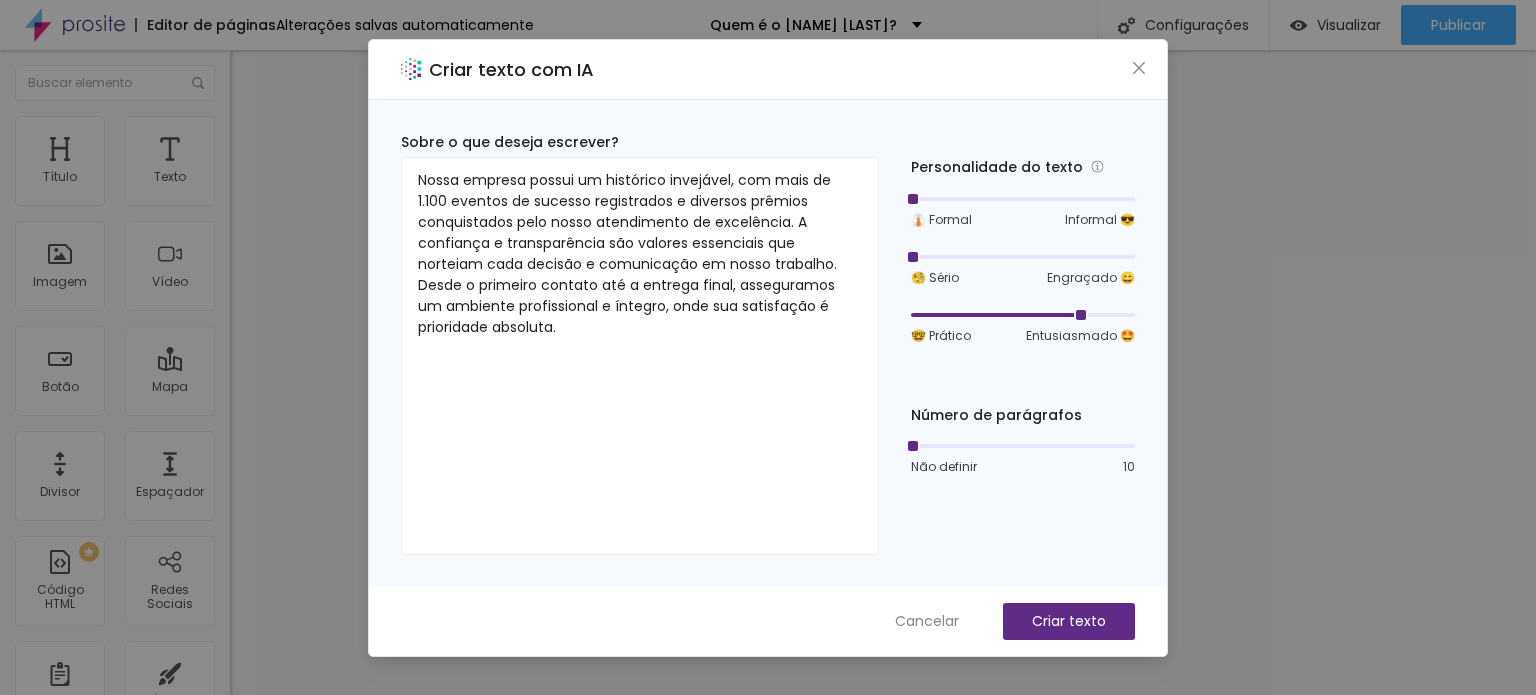 drag, startPoint x: 1083, startPoint y: 313, endPoint x: 1159, endPoint y: 315, distance: 76.02631 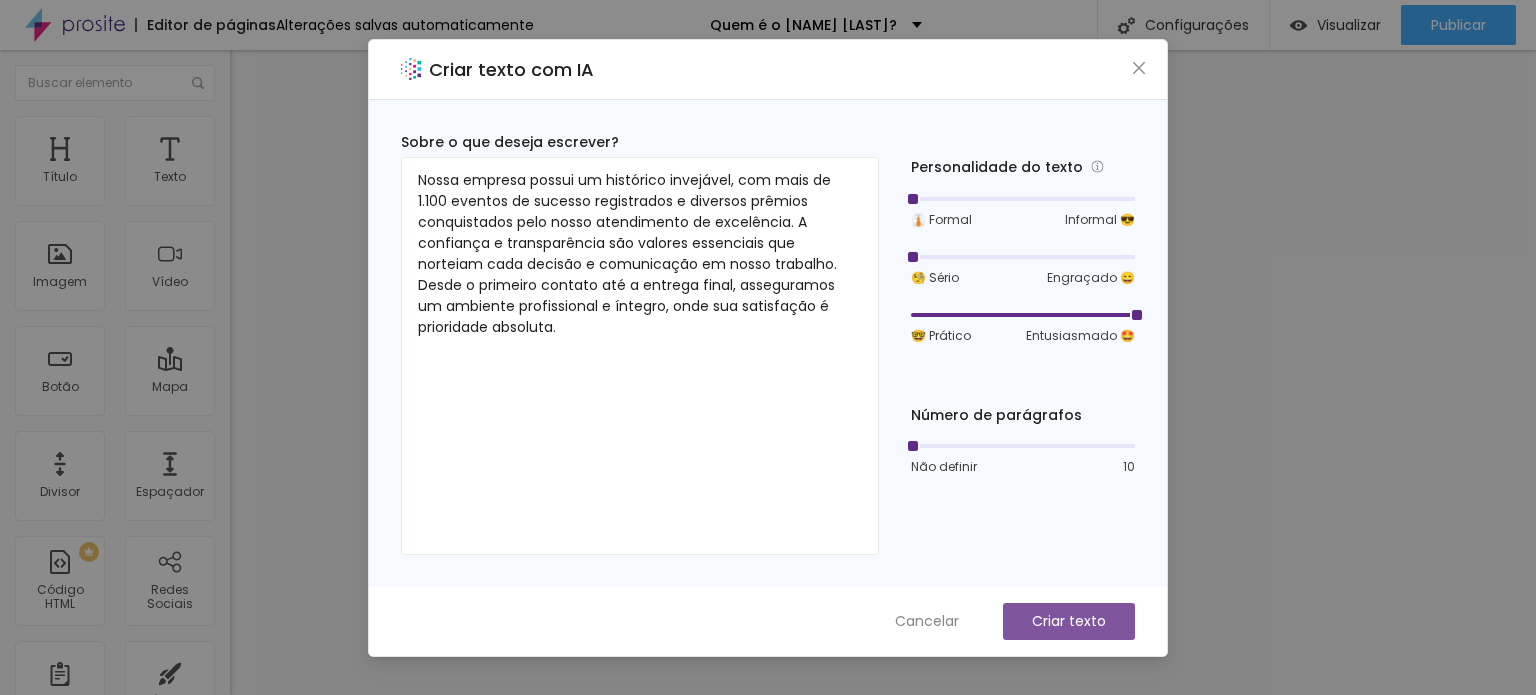 click on "Criar texto" at bounding box center (1069, 621) 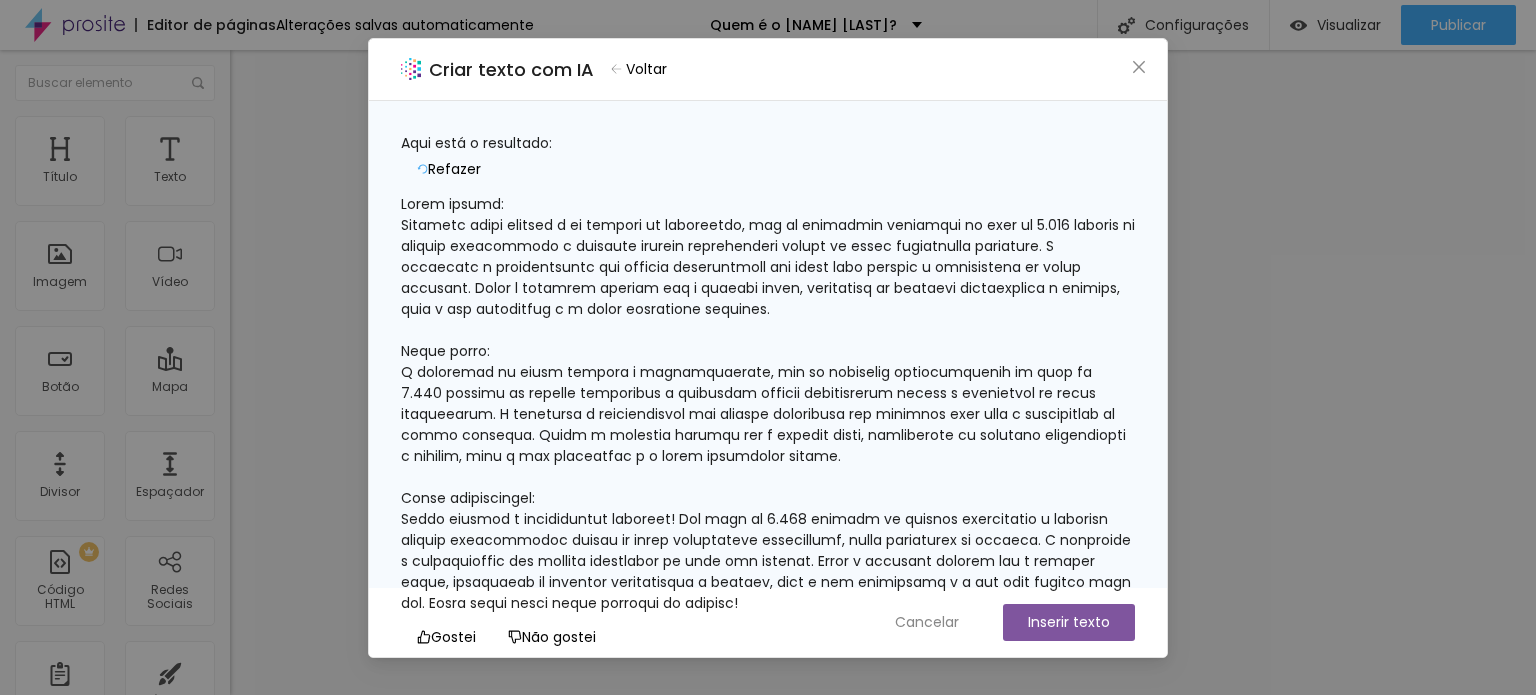scroll, scrollTop: 100, scrollLeft: 0, axis: vertical 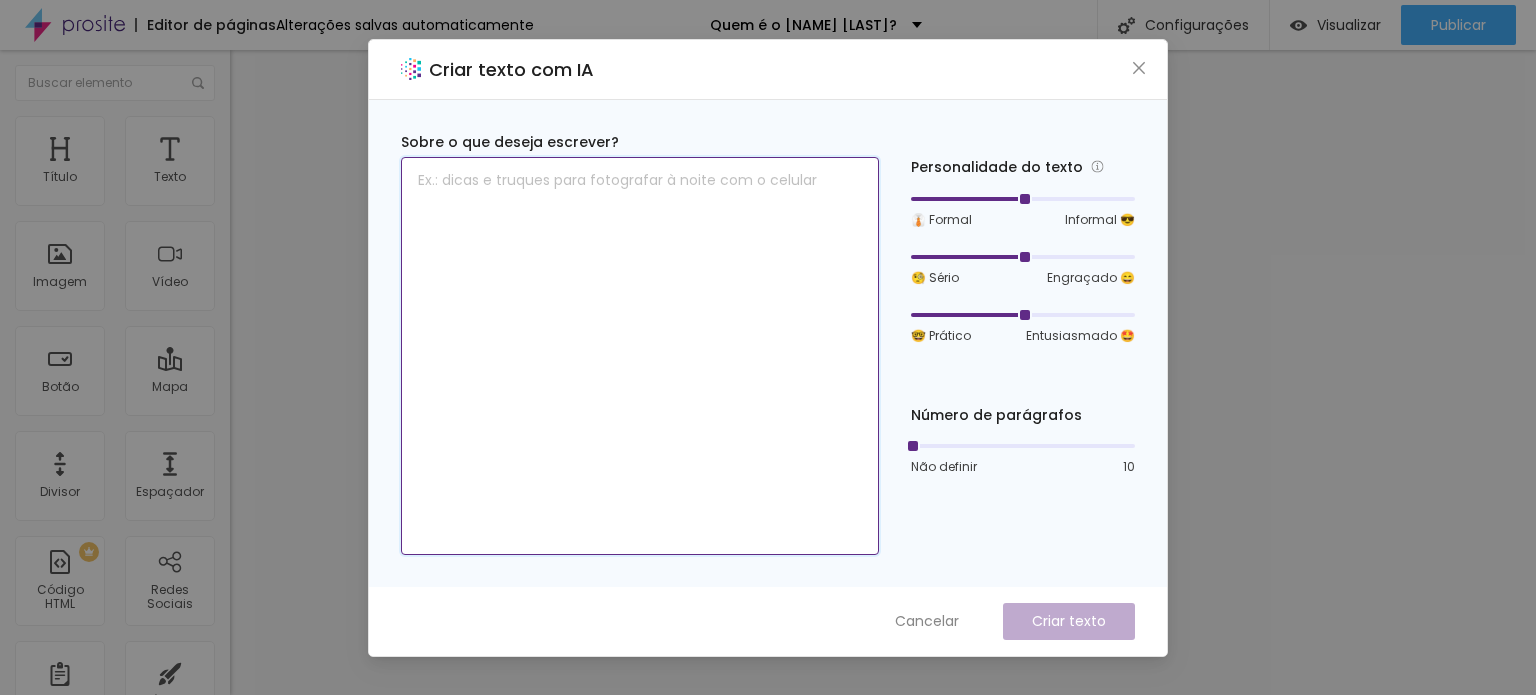 click at bounding box center [640, 356] 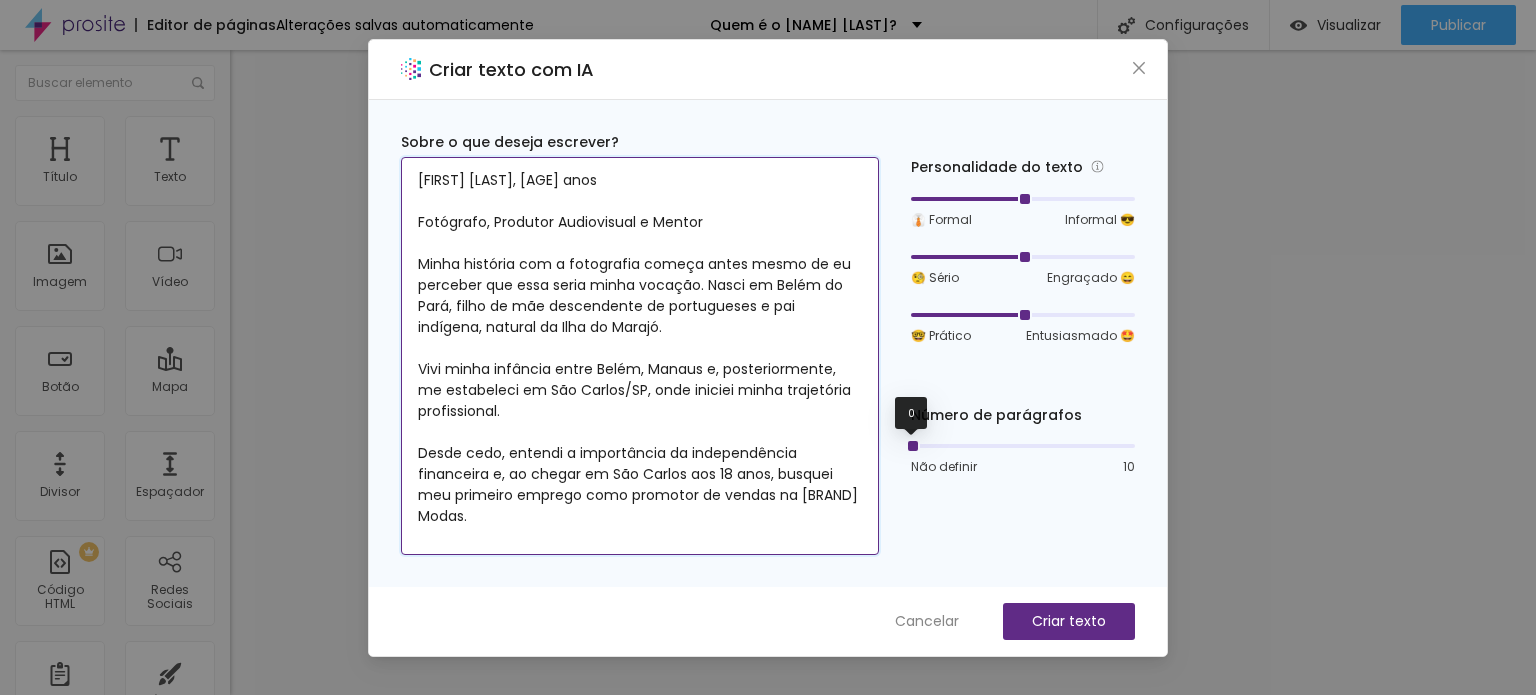 type on "Davi Rodrigues, 33 anos
Fotógrafo, Produtor Audiovisual e Mentor
Minha história com a fotografia começa antes mesmo de eu perceber que essa seria minha vocação. Nasci em Belém do Pará, filho de mãe descendente de portugueses e pai indígena, natural da Ilha do Marajó.
Vivi minha infância entre Belém, Manaus e, posteriormente, me estabeleci em São Carlos/SP, onde iniciei minha trajetória profissional.
Desde cedo, entendi a importância da independência financeira e, ao chegar em São Carlos aos 18 anos, busquei meu primeiro emprego como promotor de vendas na C&A Modas." 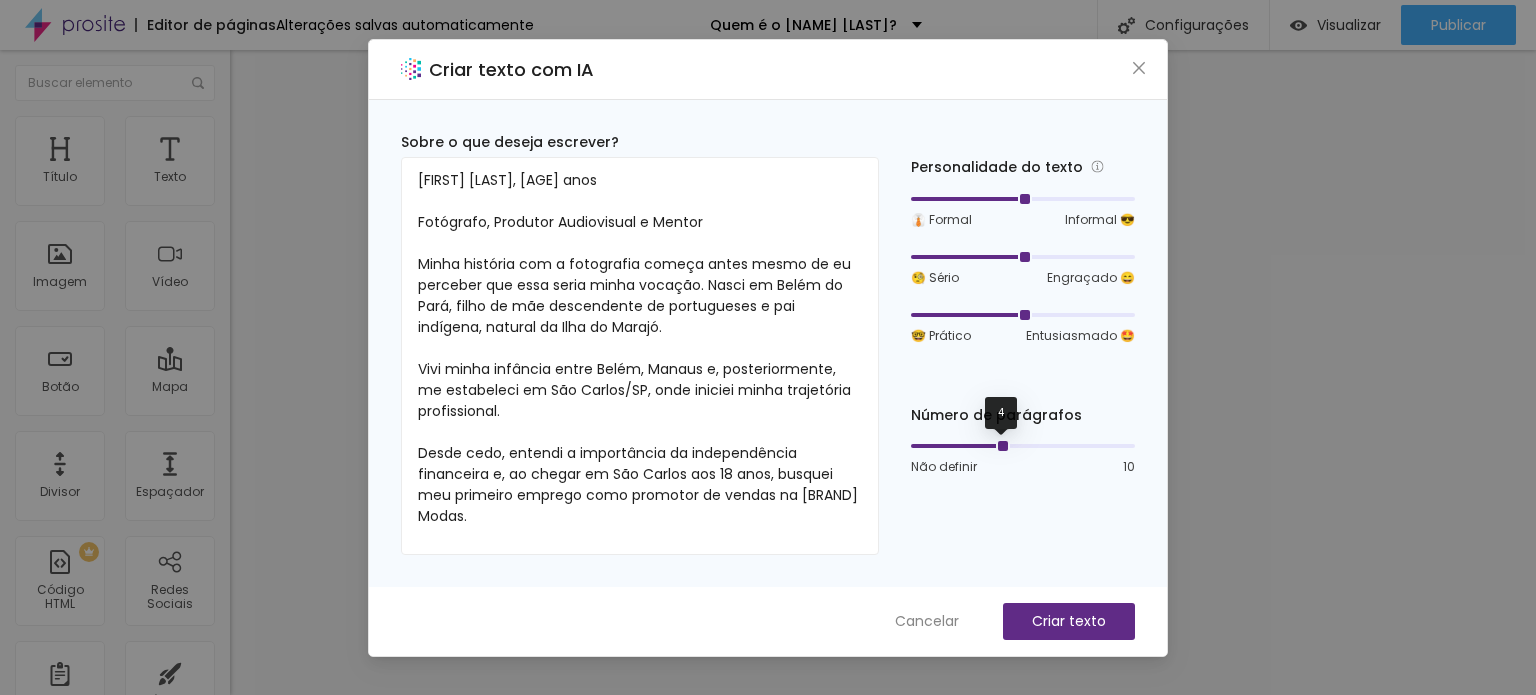 drag, startPoint x: 912, startPoint y: 439, endPoint x: 1000, endPoint y: 450, distance: 88.68484 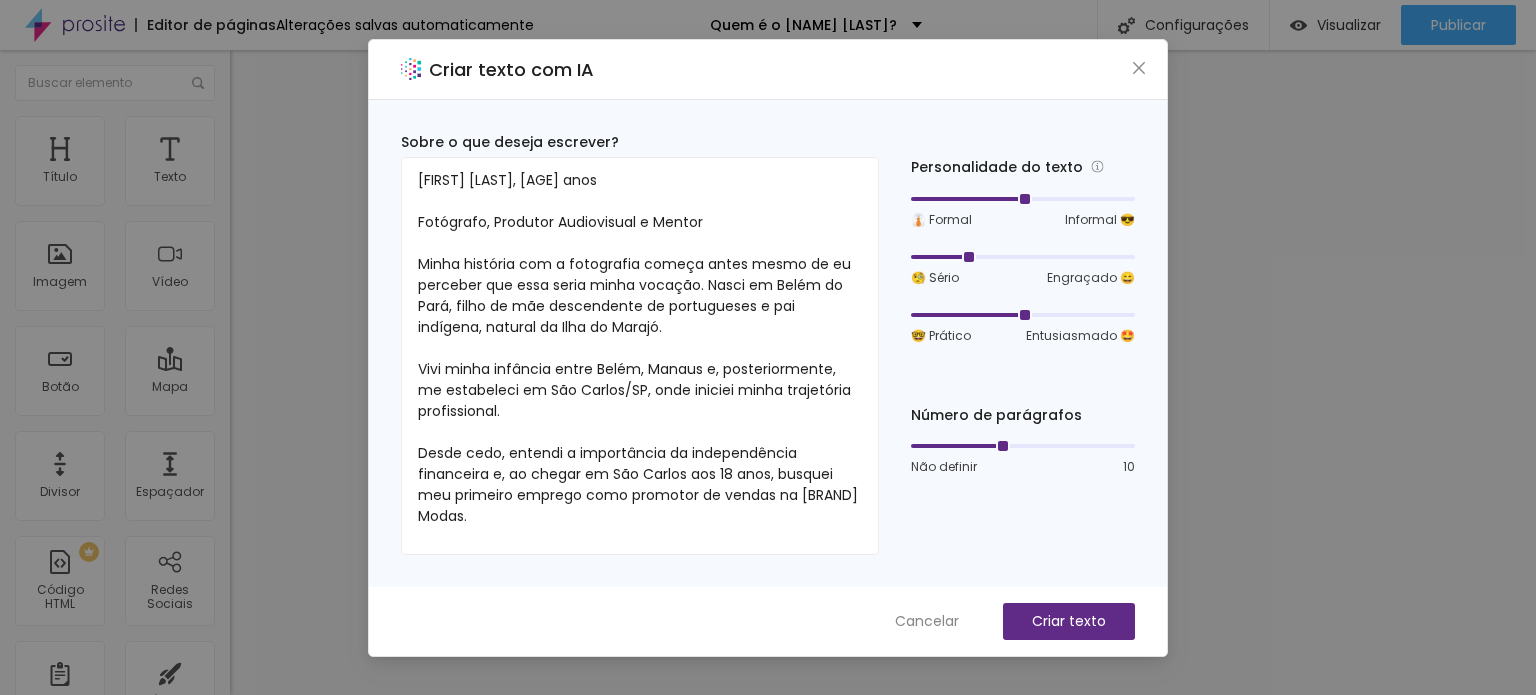 drag, startPoint x: 1026, startPoint y: 257, endPoint x: 950, endPoint y: 255, distance: 76.02631 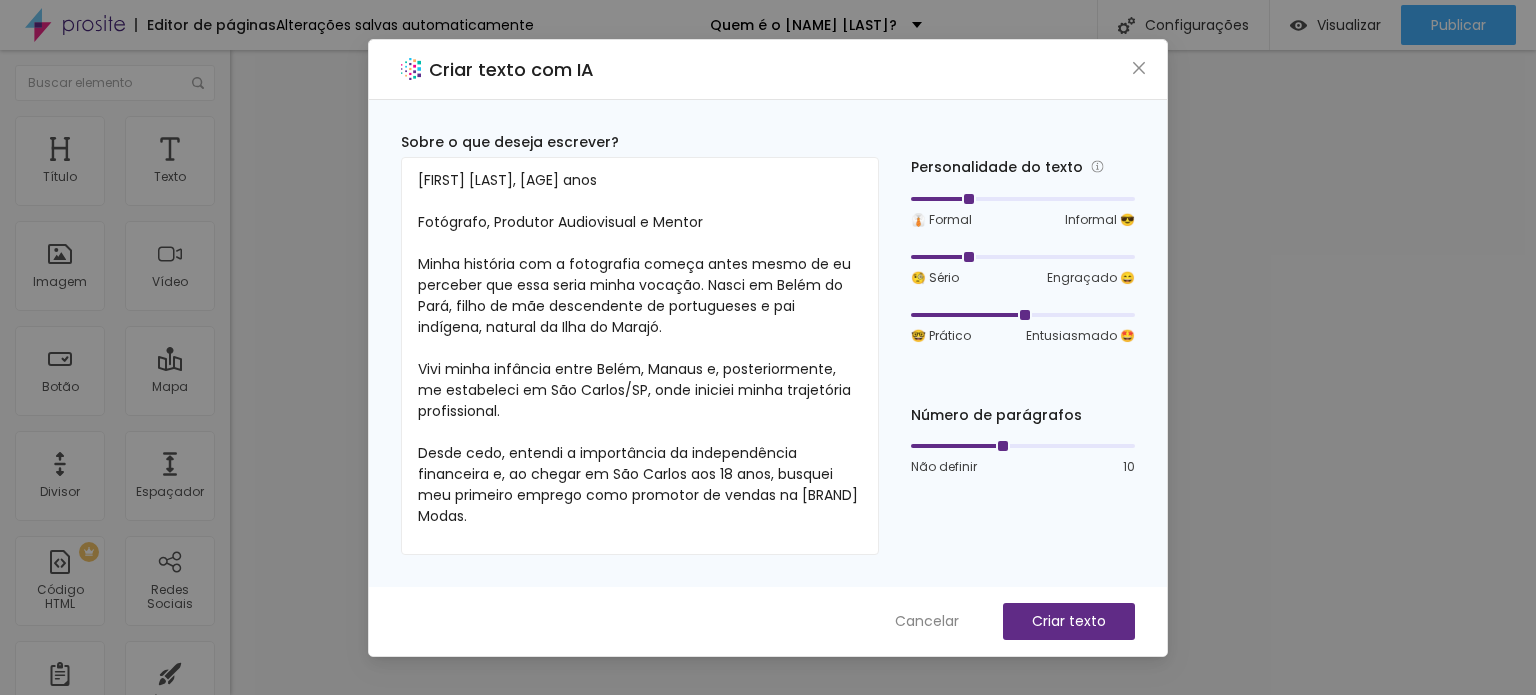 drag, startPoint x: 1028, startPoint y: 198, endPoint x: 976, endPoint y: 236, distance: 64.40497 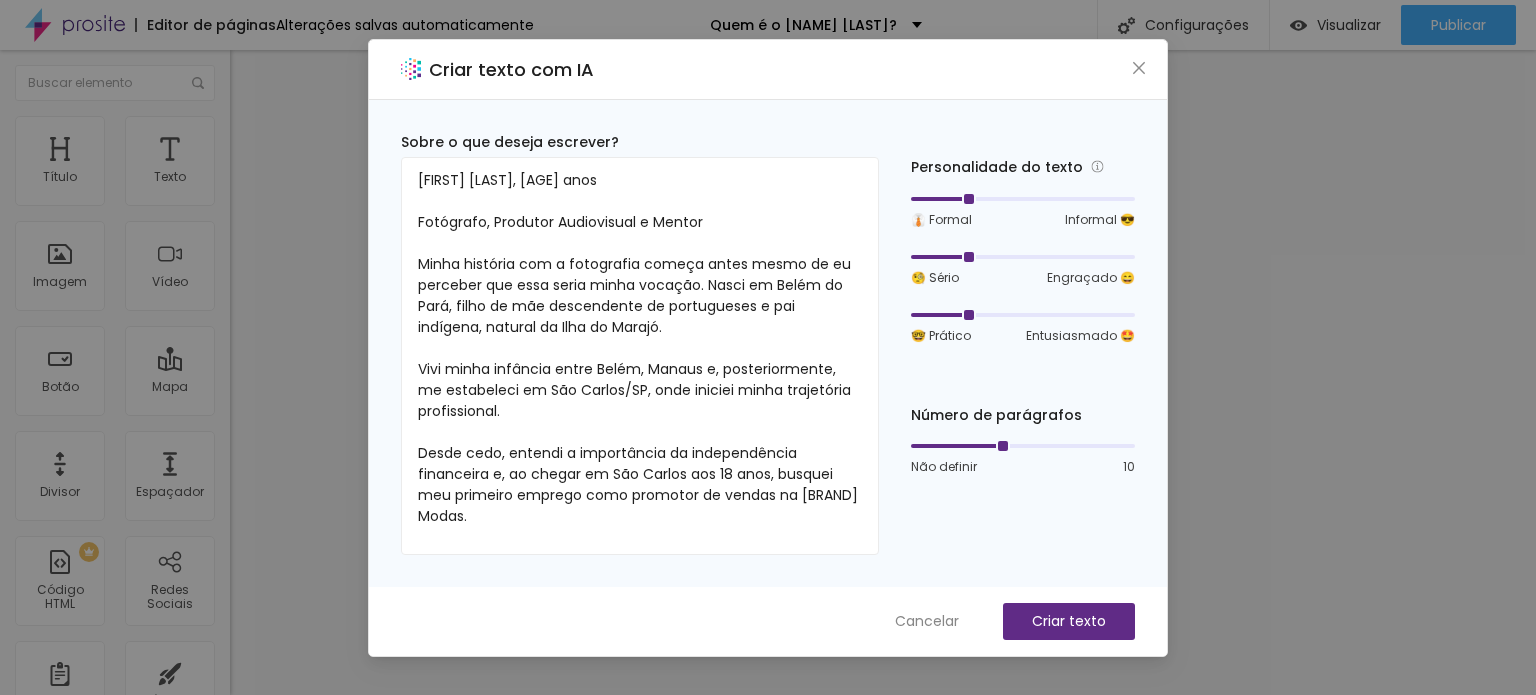 drag, startPoint x: 1024, startPoint y: 315, endPoint x: 953, endPoint y: 314, distance: 71.00704 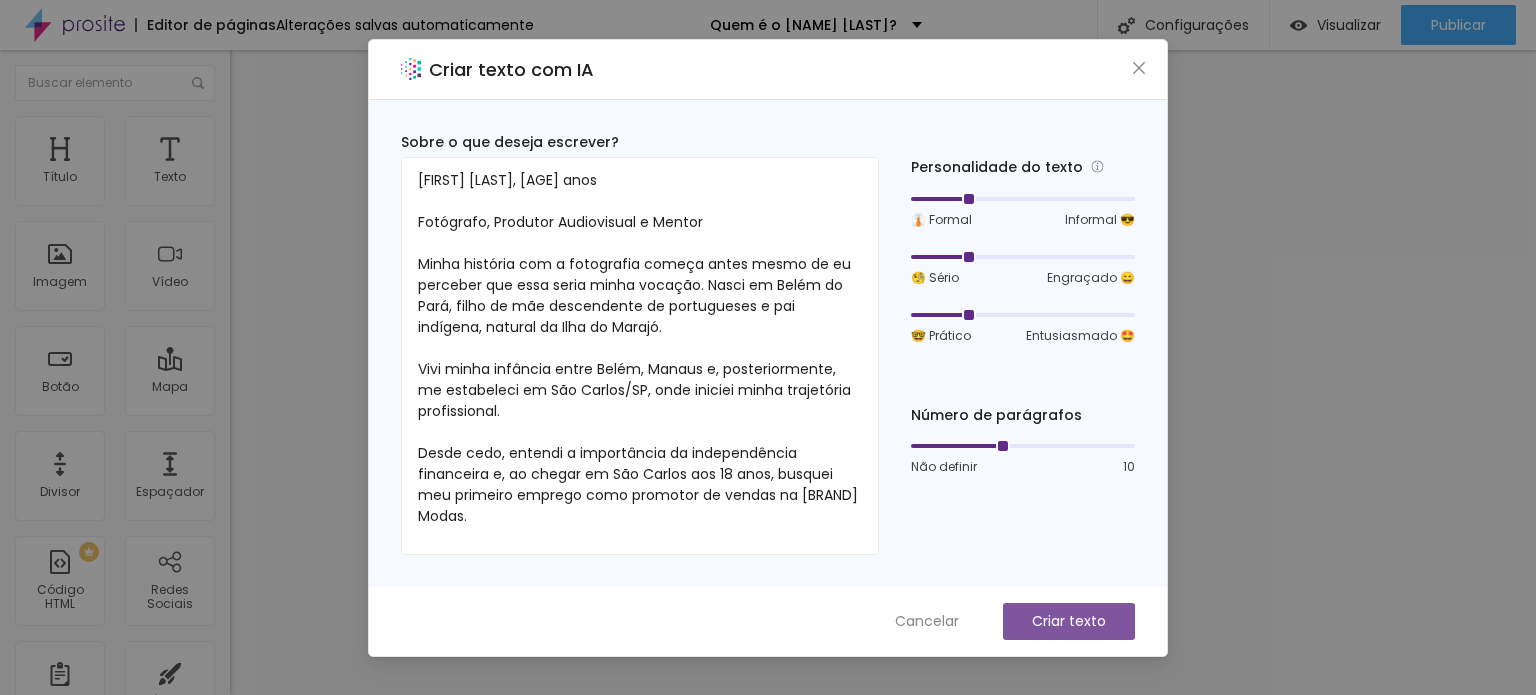 click on "Criar texto" at bounding box center (1069, 621) 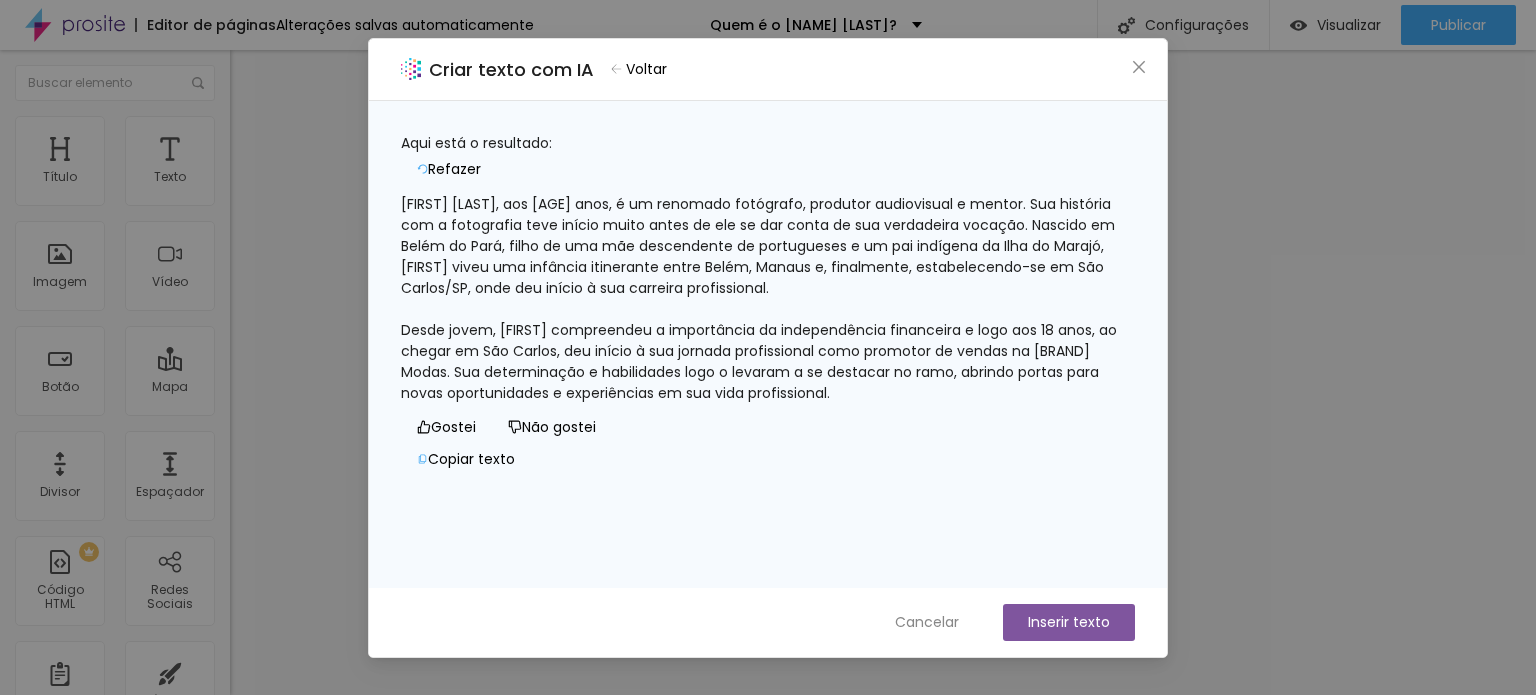 click on "Inserir texto" at bounding box center [1069, 622] 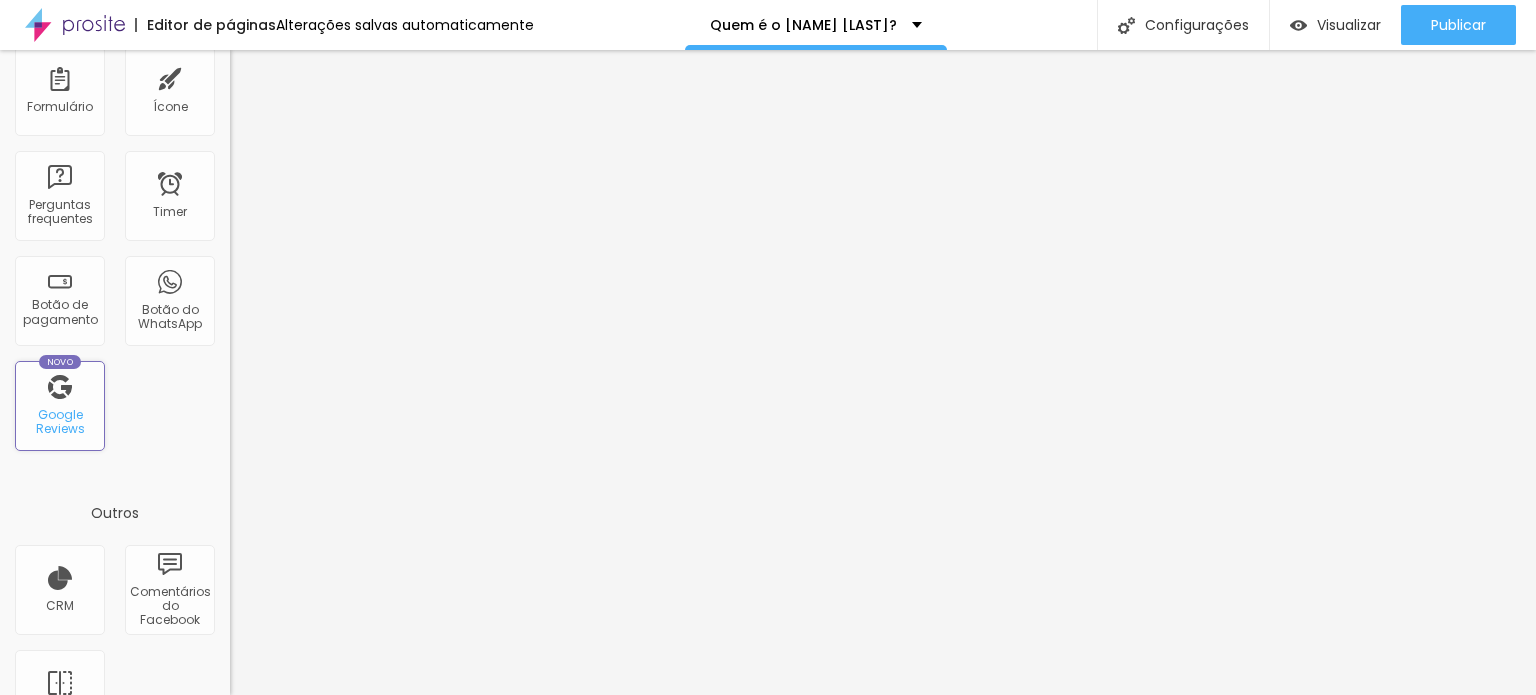 scroll, scrollTop: 600, scrollLeft: 0, axis: vertical 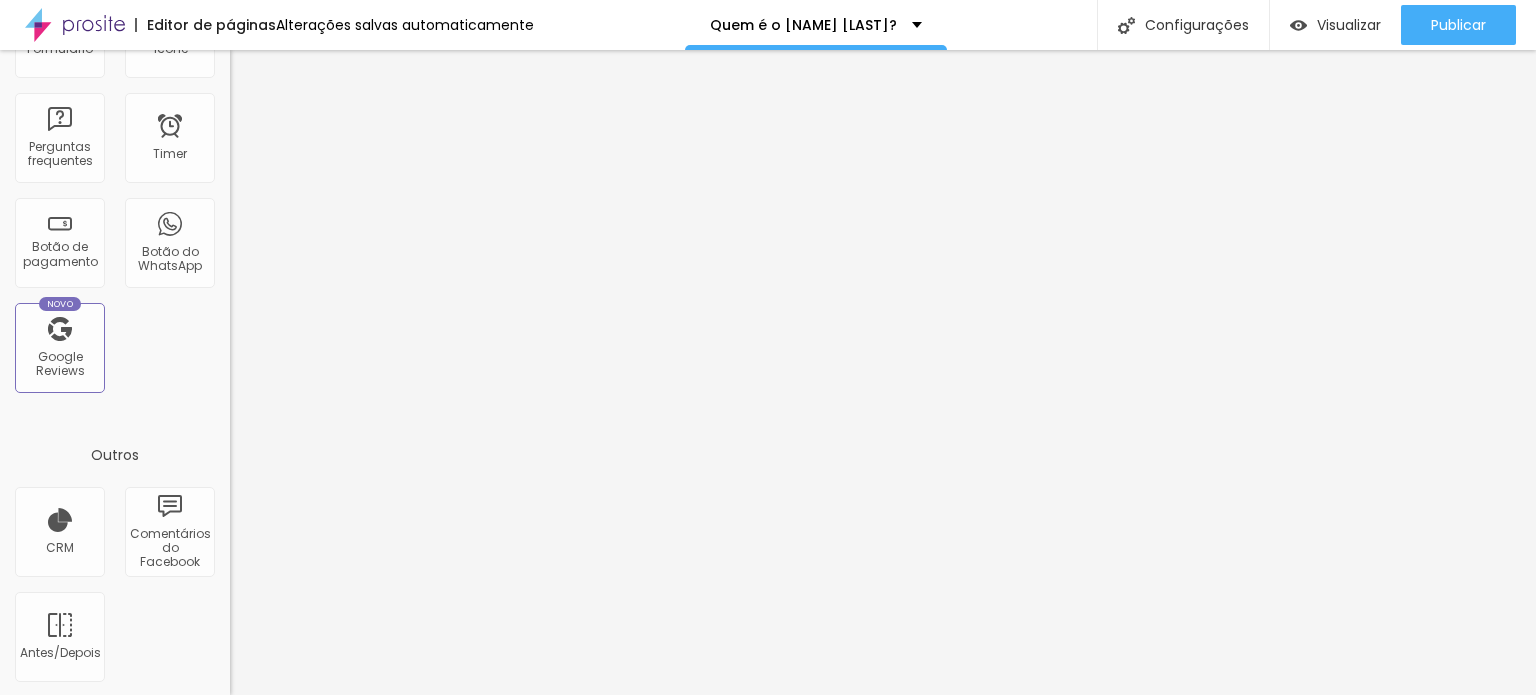 click on "Título Texto Imagem Vídeo Botão Mapa Divisor Espaçador   PREMIUM Código HTML Redes Sociais Formulário Ícone Perguntas frequentes Timer Botão de pagamento Botão do WhatsApp Novo Google Reviews" at bounding box center [115, -65] 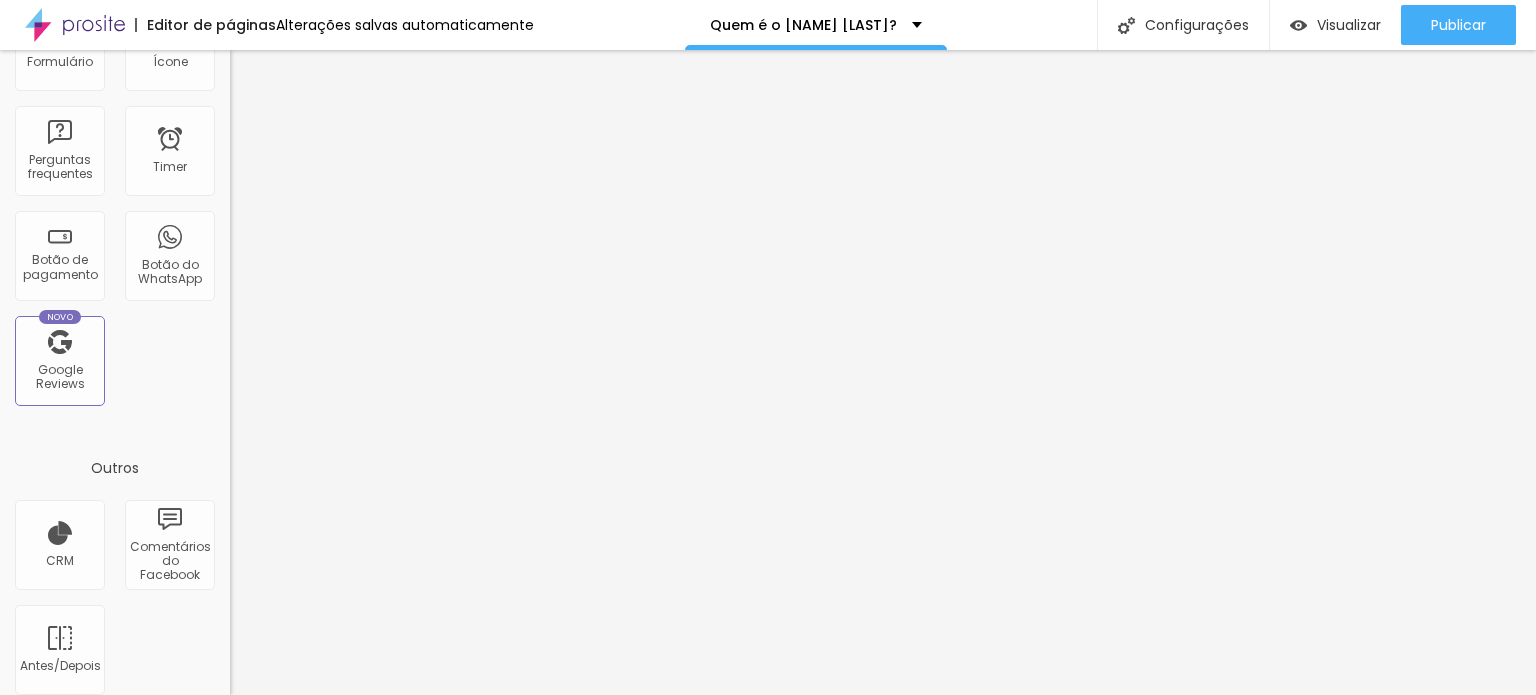 scroll, scrollTop: 653, scrollLeft: 0, axis: vertical 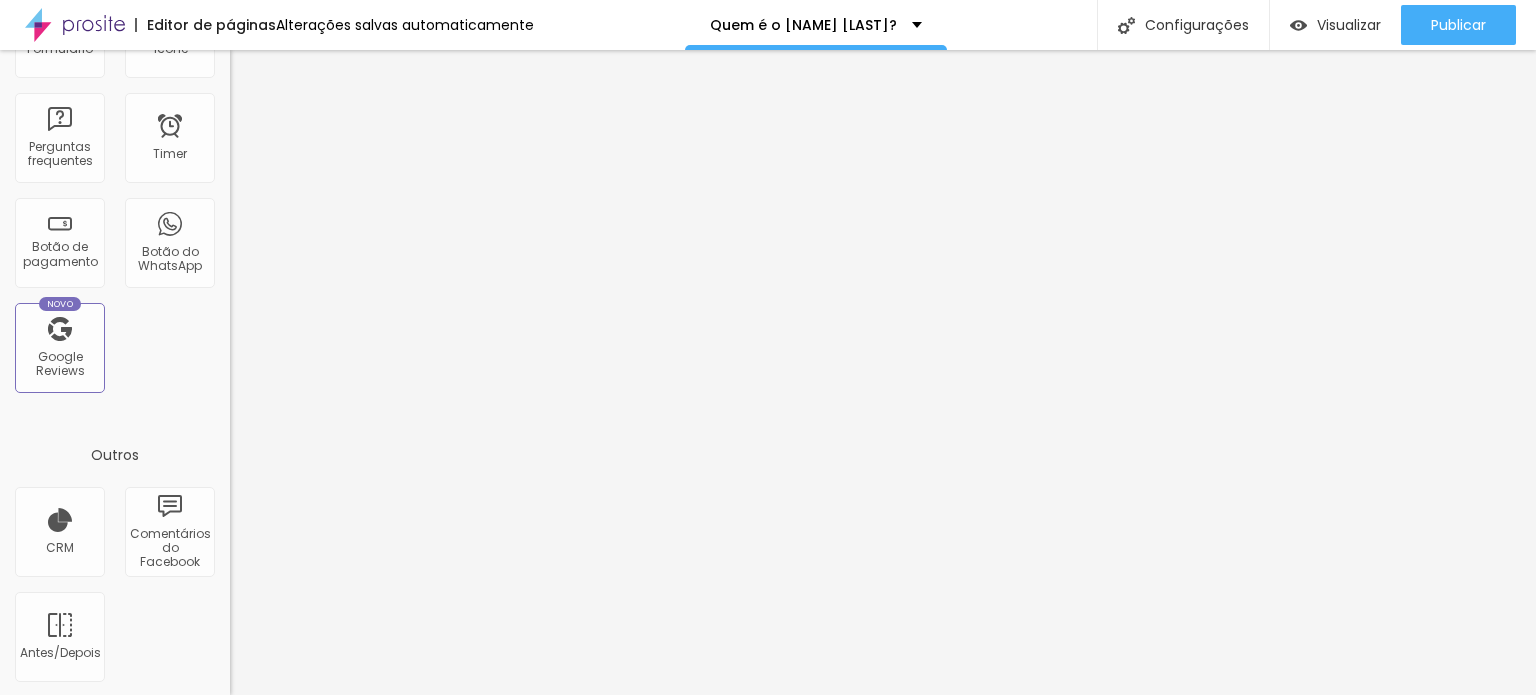 click on "Título Texto Imagem Vídeo Botão Mapa Divisor Espaçador   PREMIUM Código HTML Redes Sociais Formulário Ícone Perguntas frequentes Timer Botão de pagamento Botão do WhatsApp Novo Google Reviews" at bounding box center [115, -65] 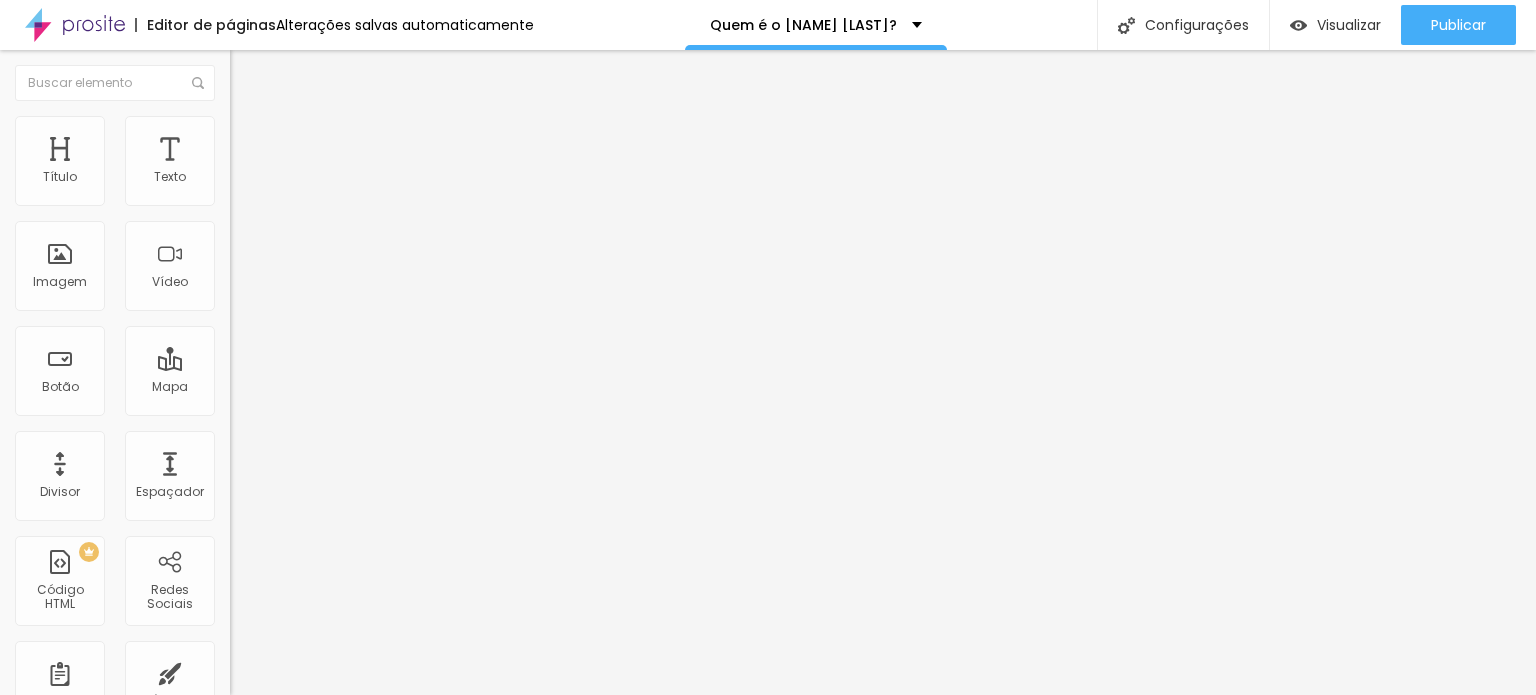 click on "Avançado" at bounding box center [345, 126] 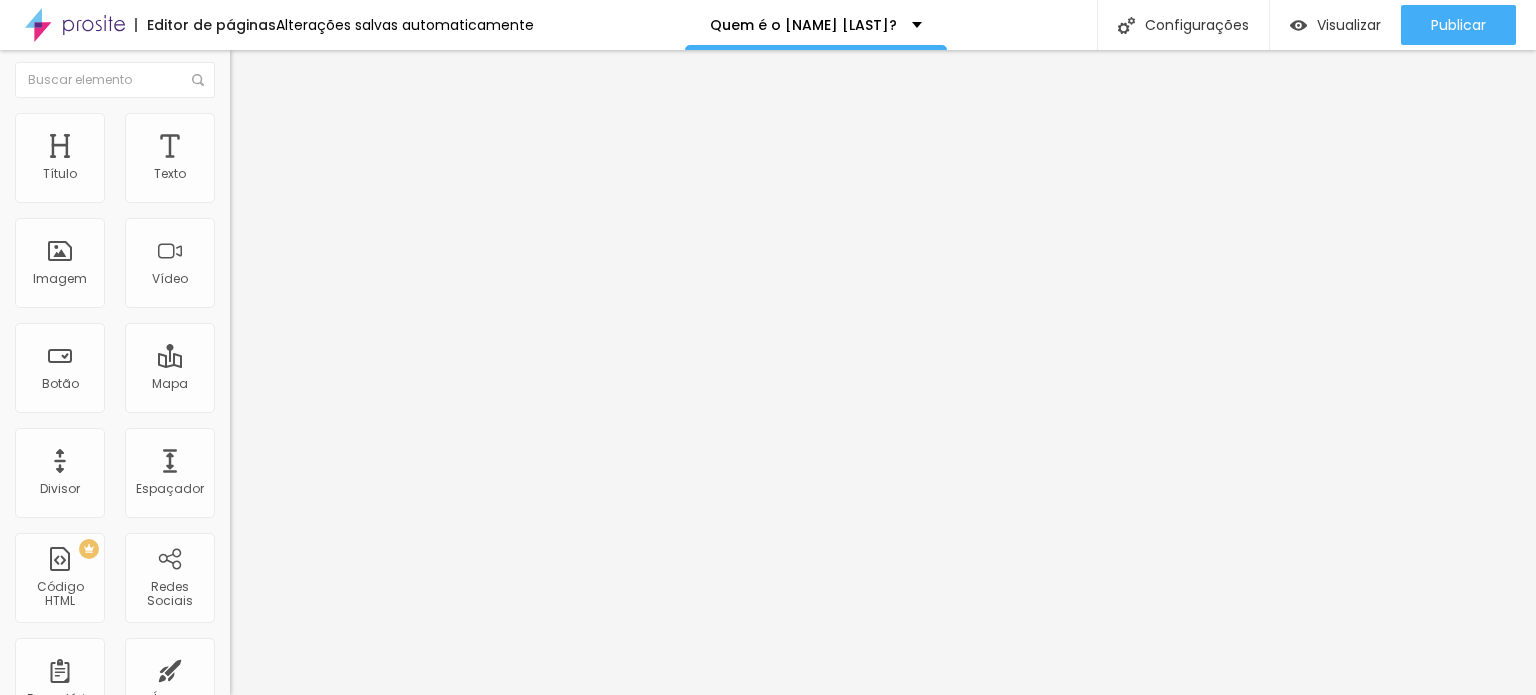 scroll, scrollTop: 0, scrollLeft: 0, axis: both 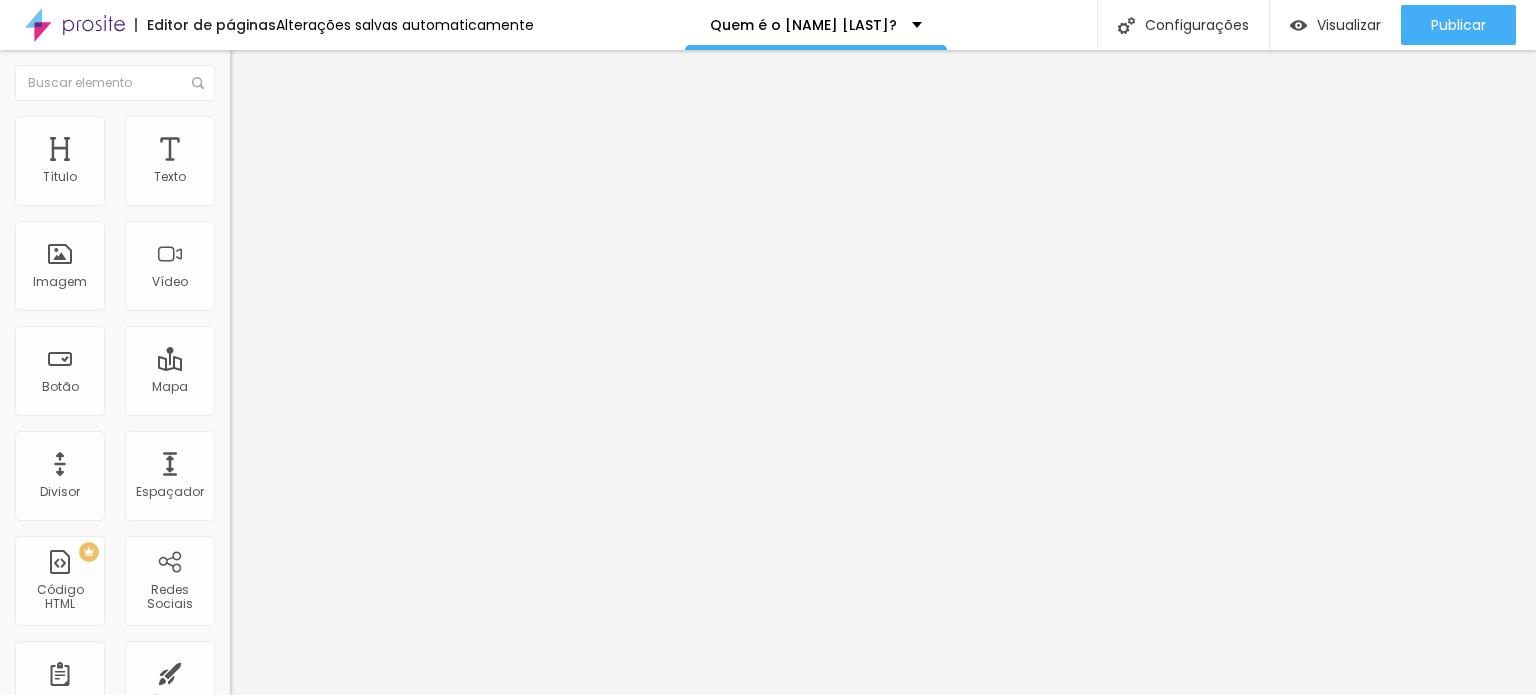 click on "Estilo" at bounding box center (345, 106) 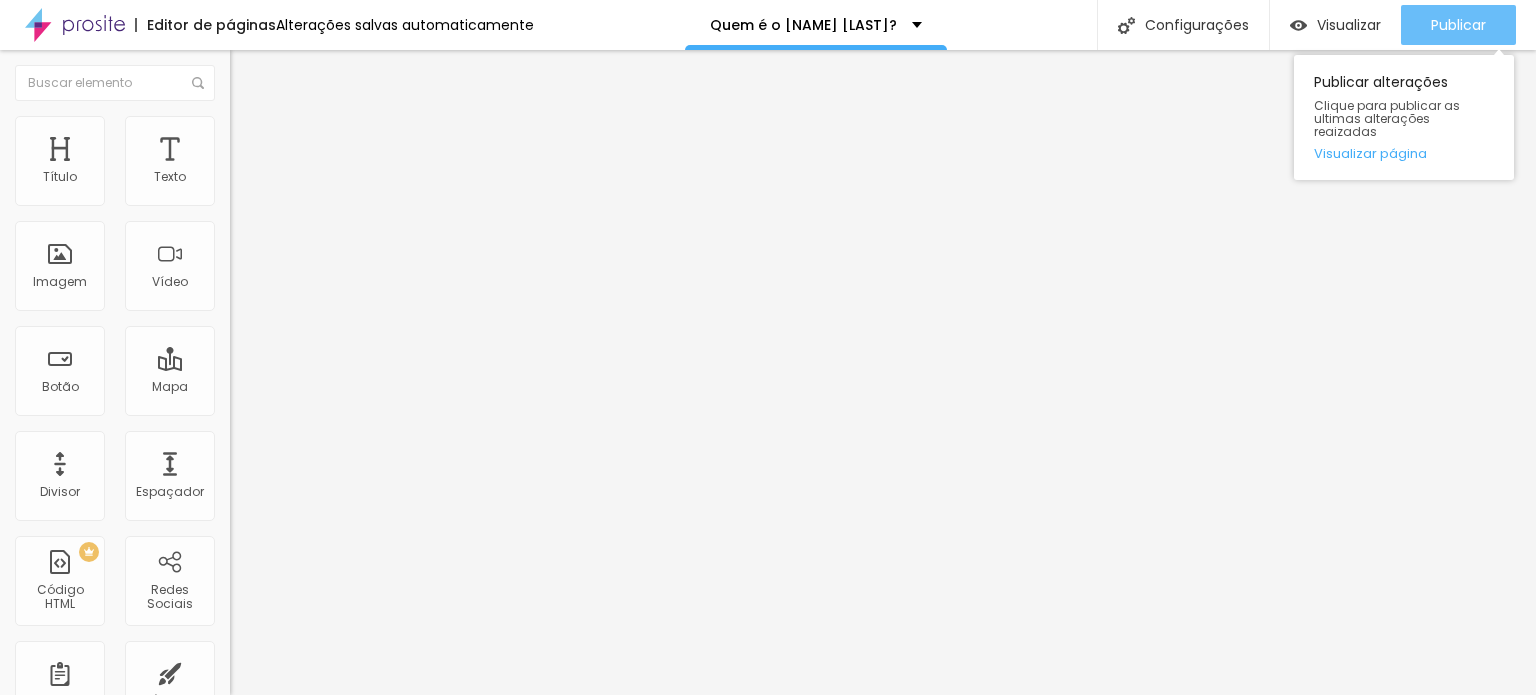 click on "Publicar" at bounding box center [1458, 25] 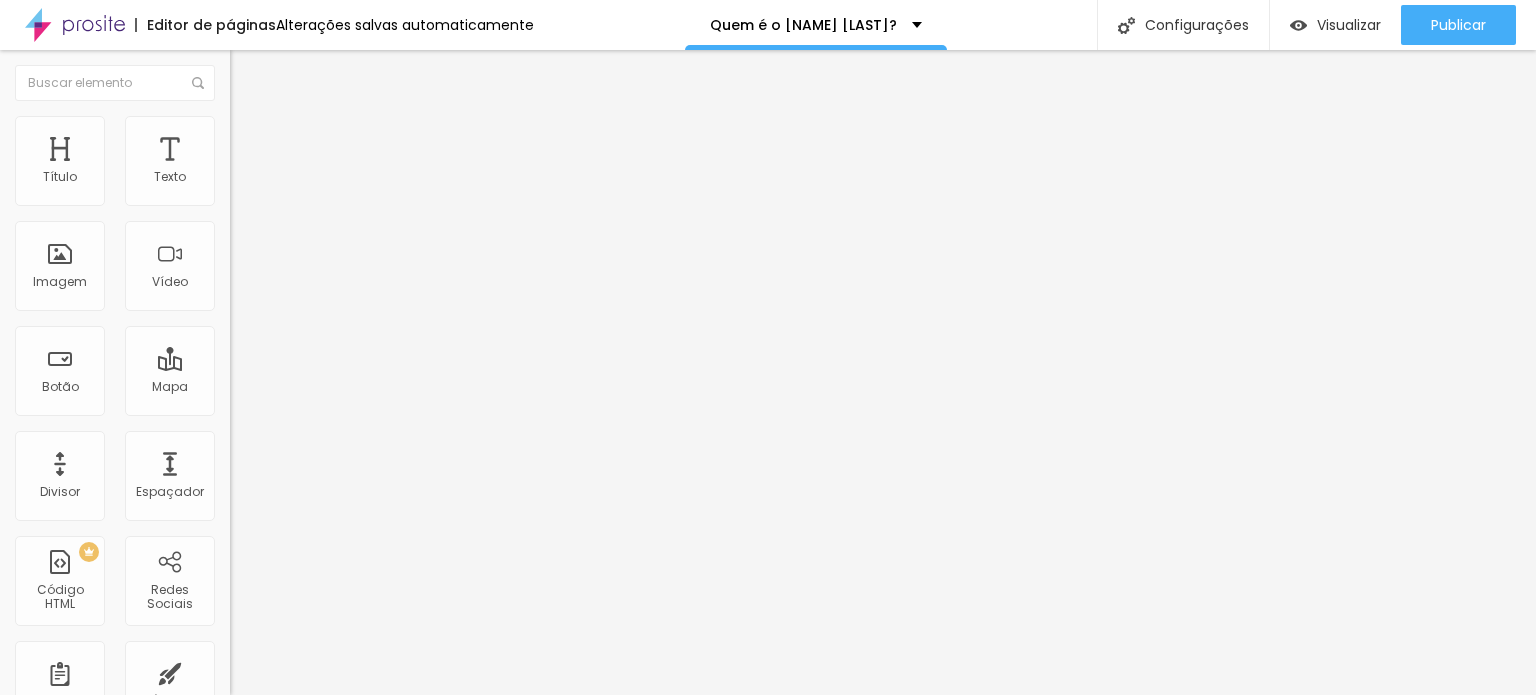 click on "Editar Texto" at bounding box center (302, 73) 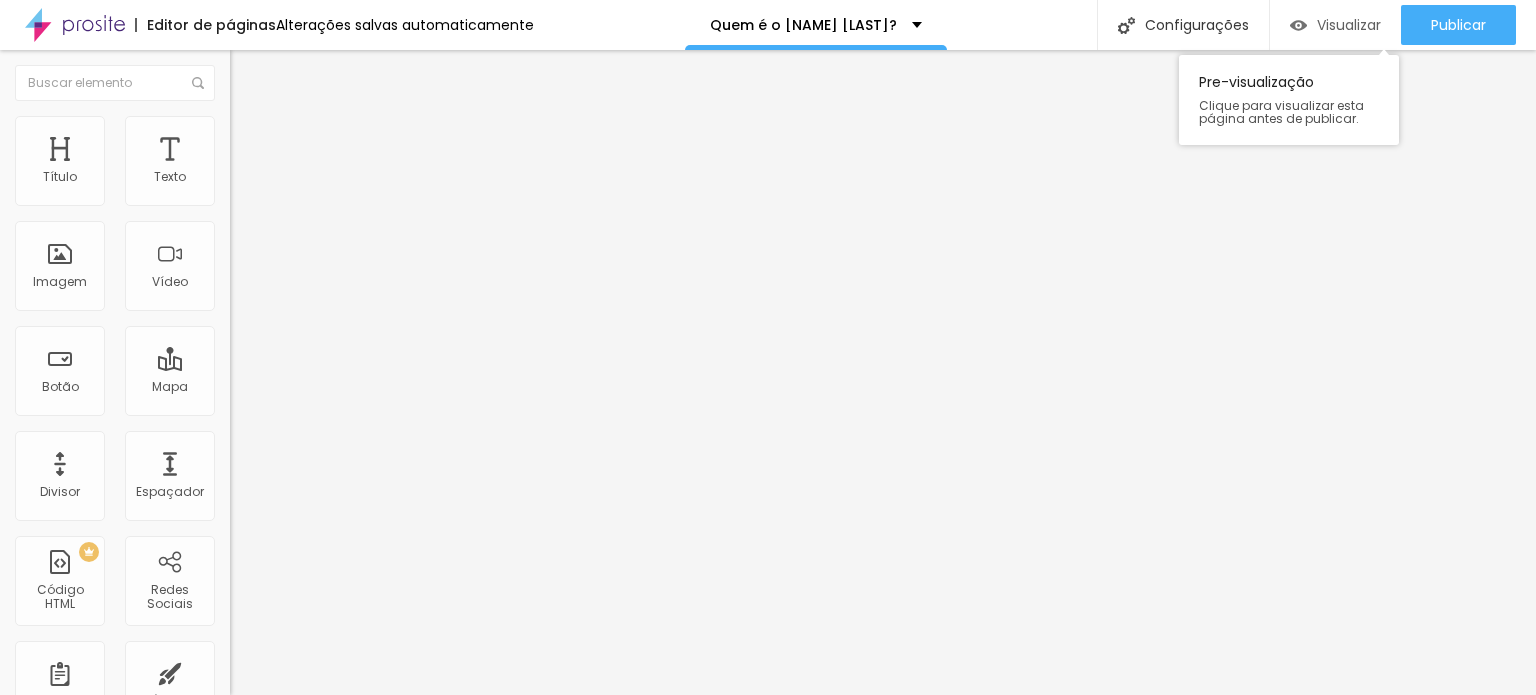 click on "Visualizar" at bounding box center [1349, 25] 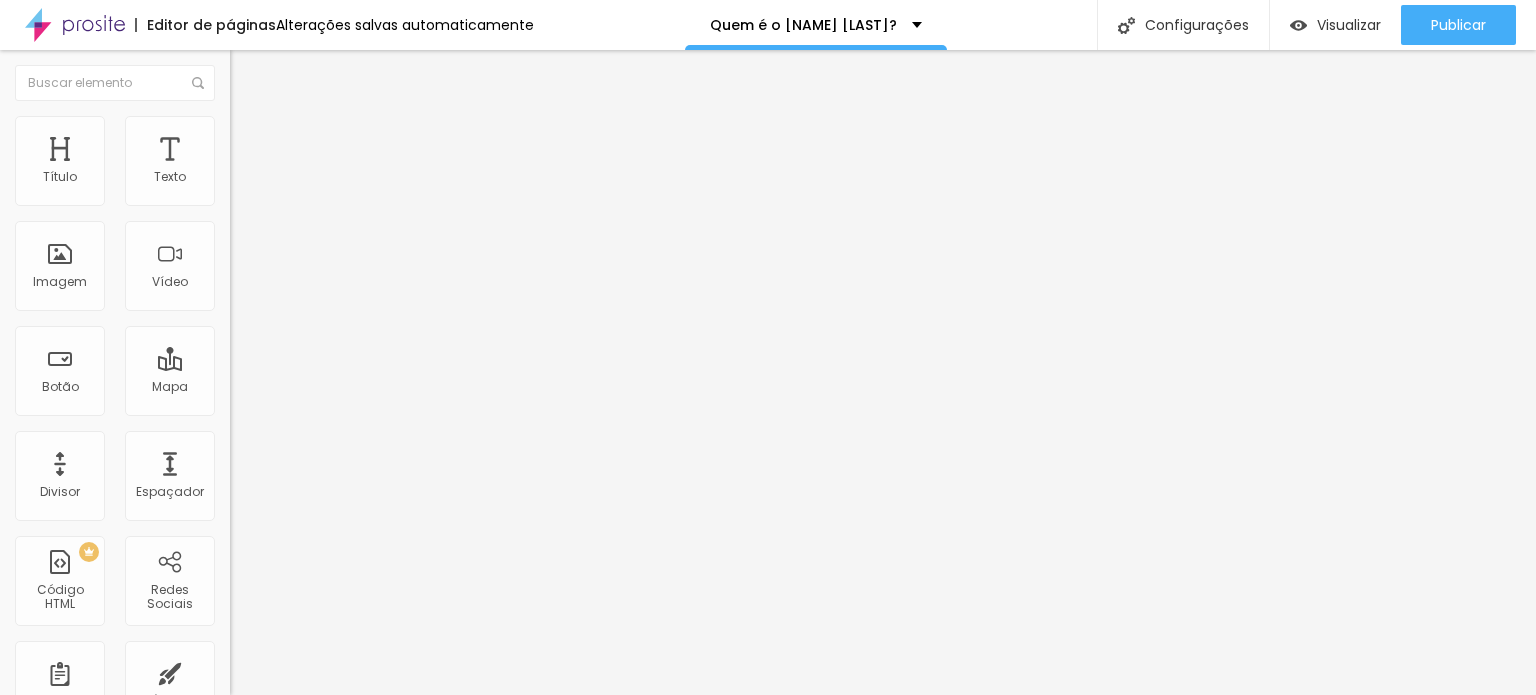 click on "Original" at bounding box center (254, 304) 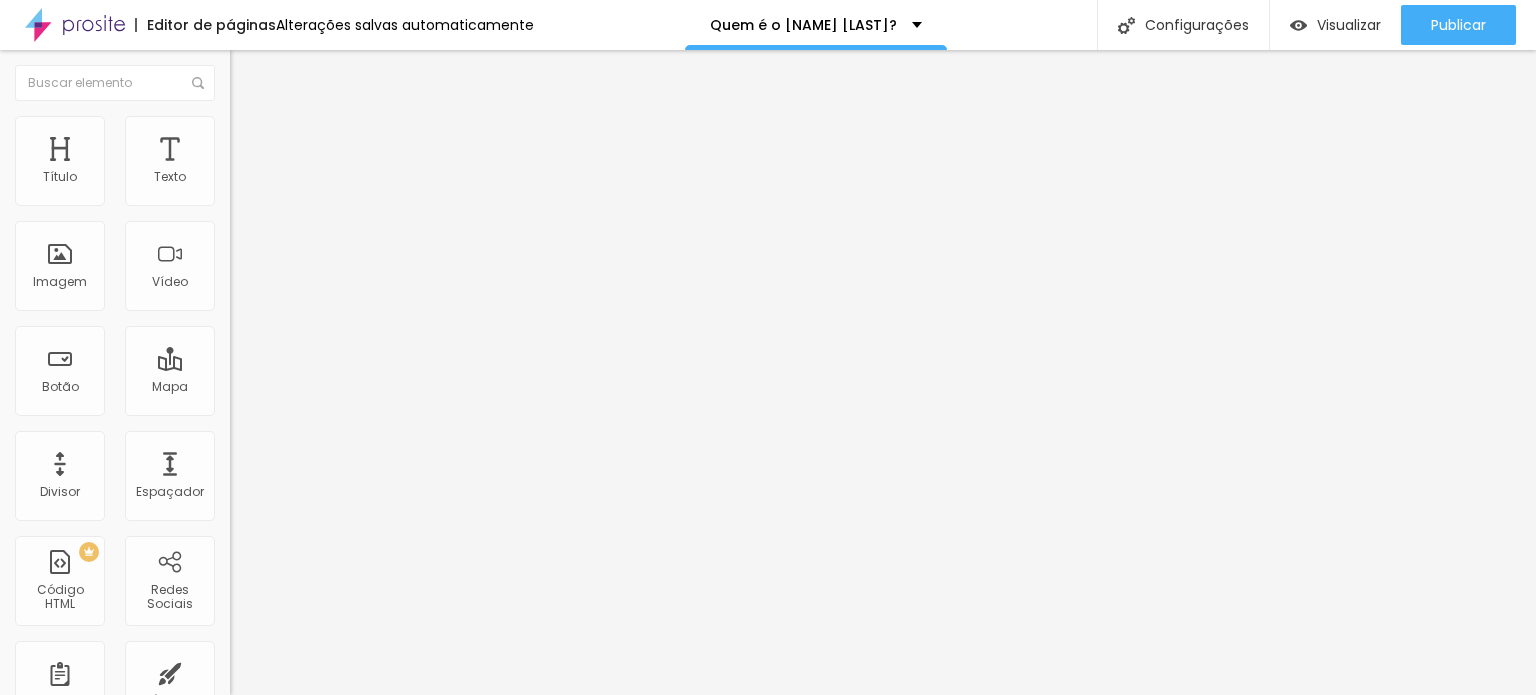 click on "Cinema" at bounding box center (255, 316) 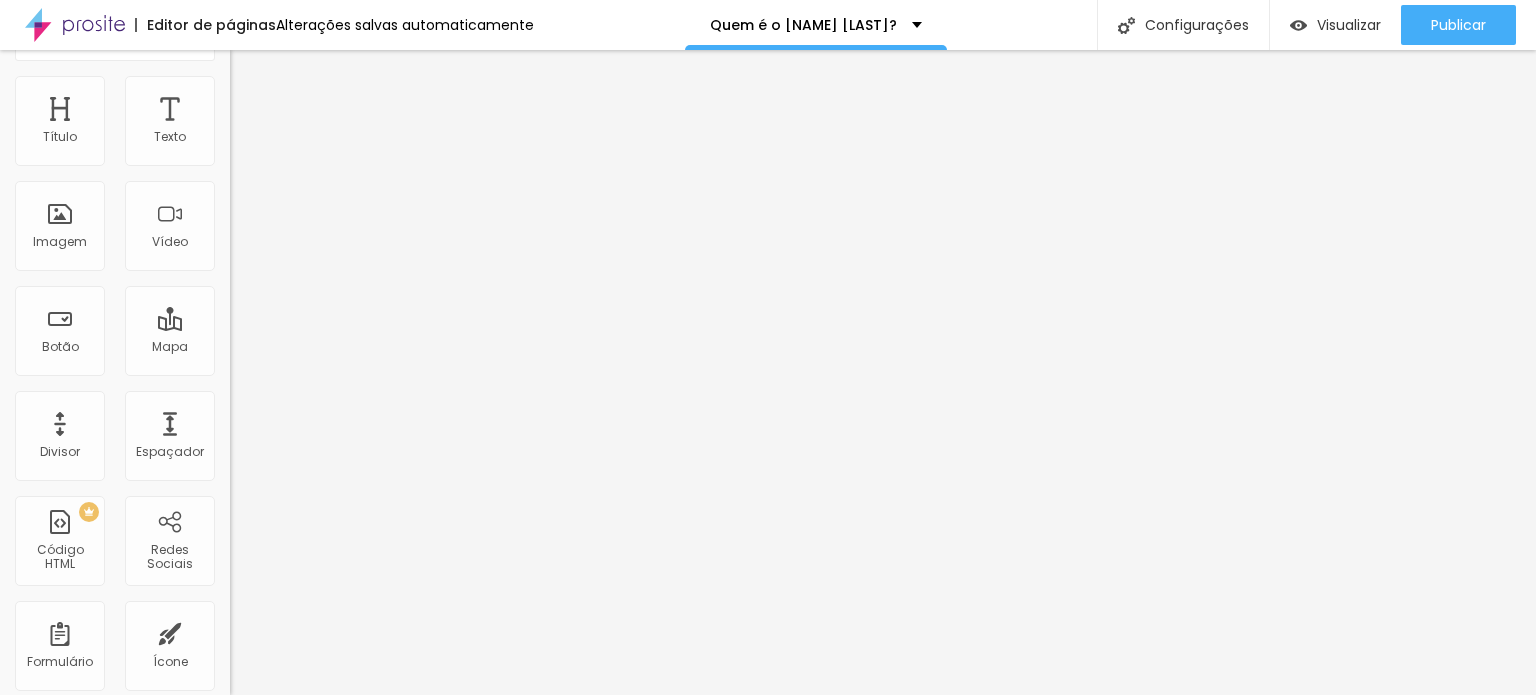 scroll, scrollTop: 40, scrollLeft: 0, axis: vertical 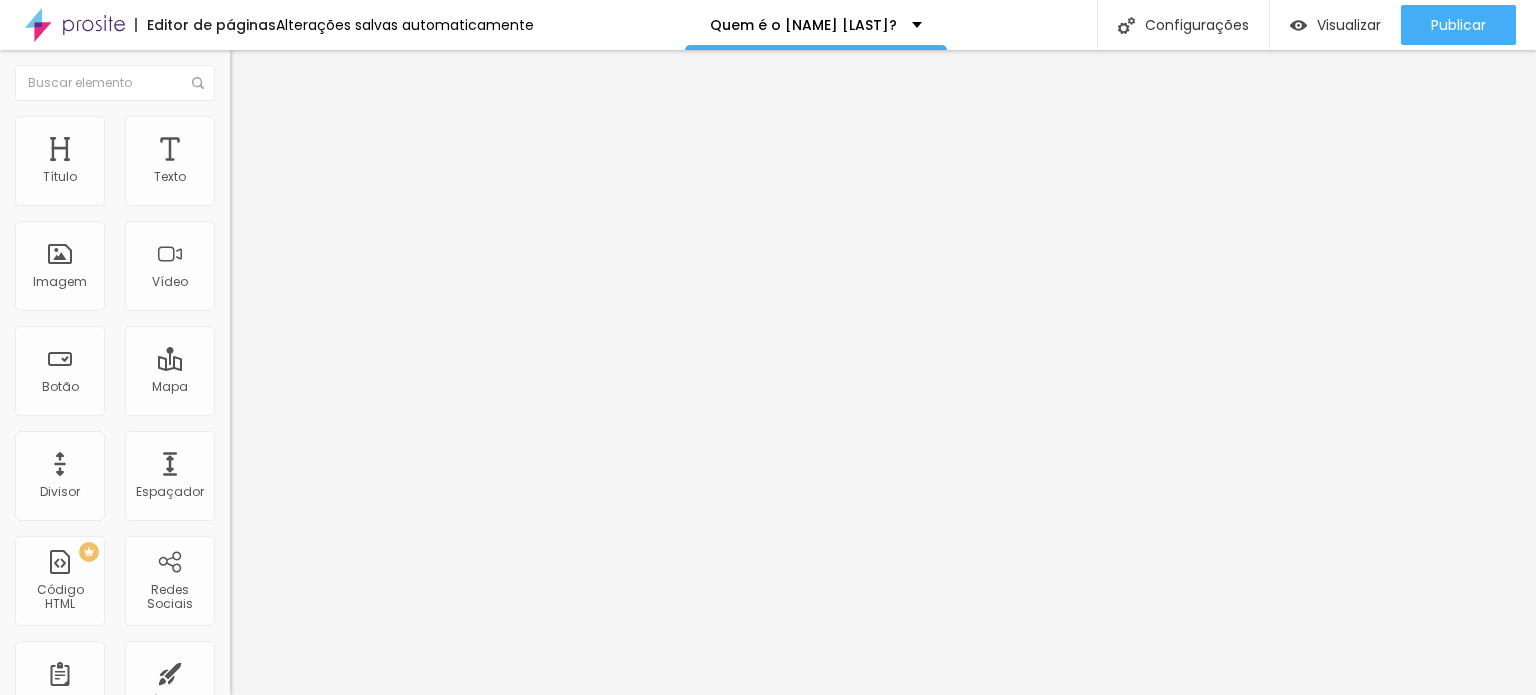 drag, startPoint x: 203, startPoint y: 213, endPoint x: 163, endPoint y: 228, distance: 42.72002 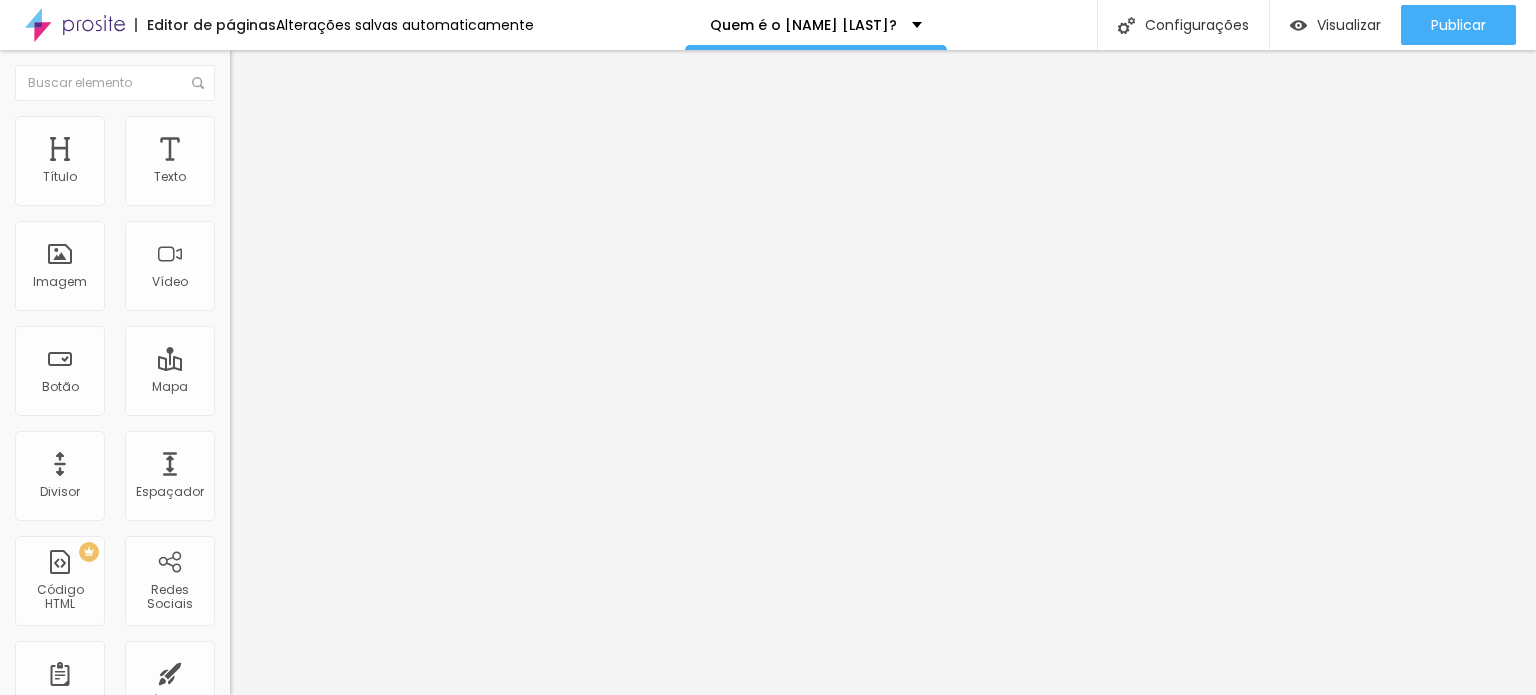 click at bounding box center [294, 197] 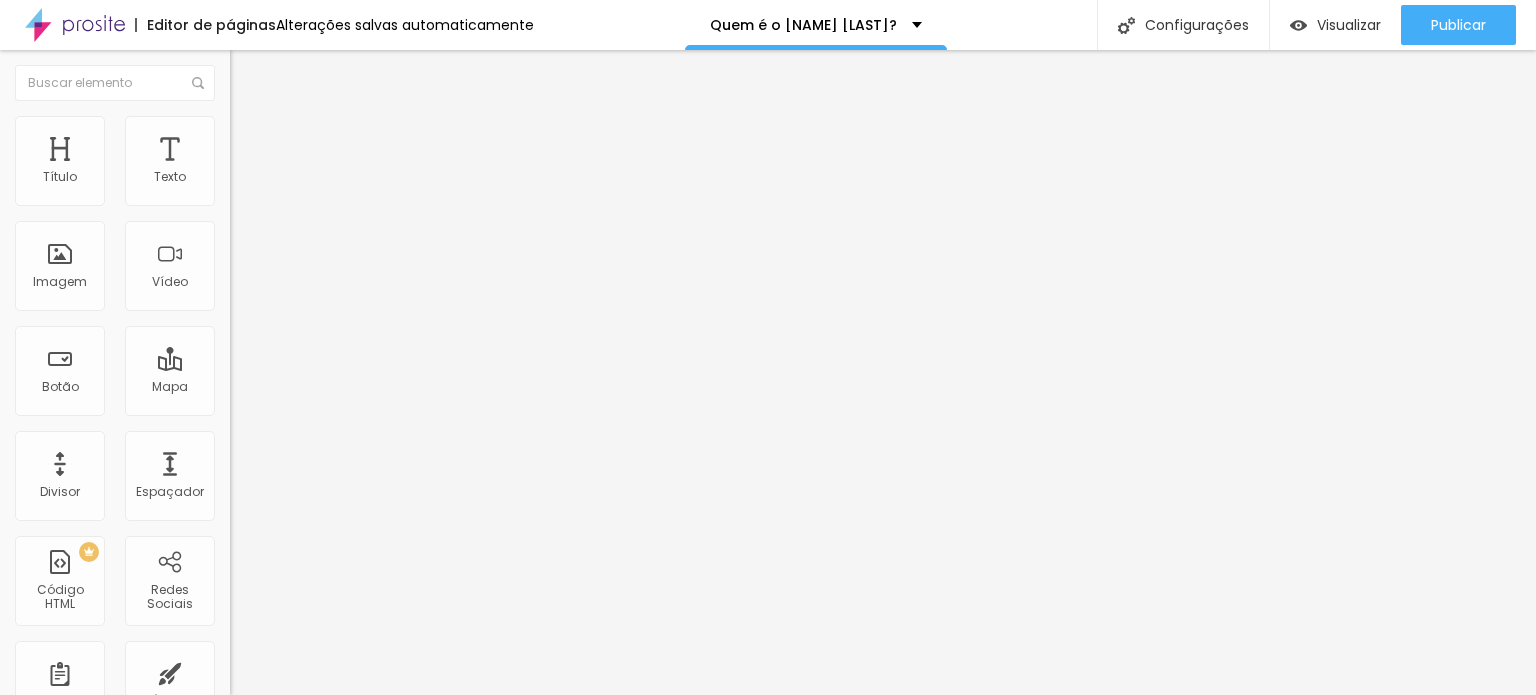 click on "Estilo" at bounding box center [263, 129] 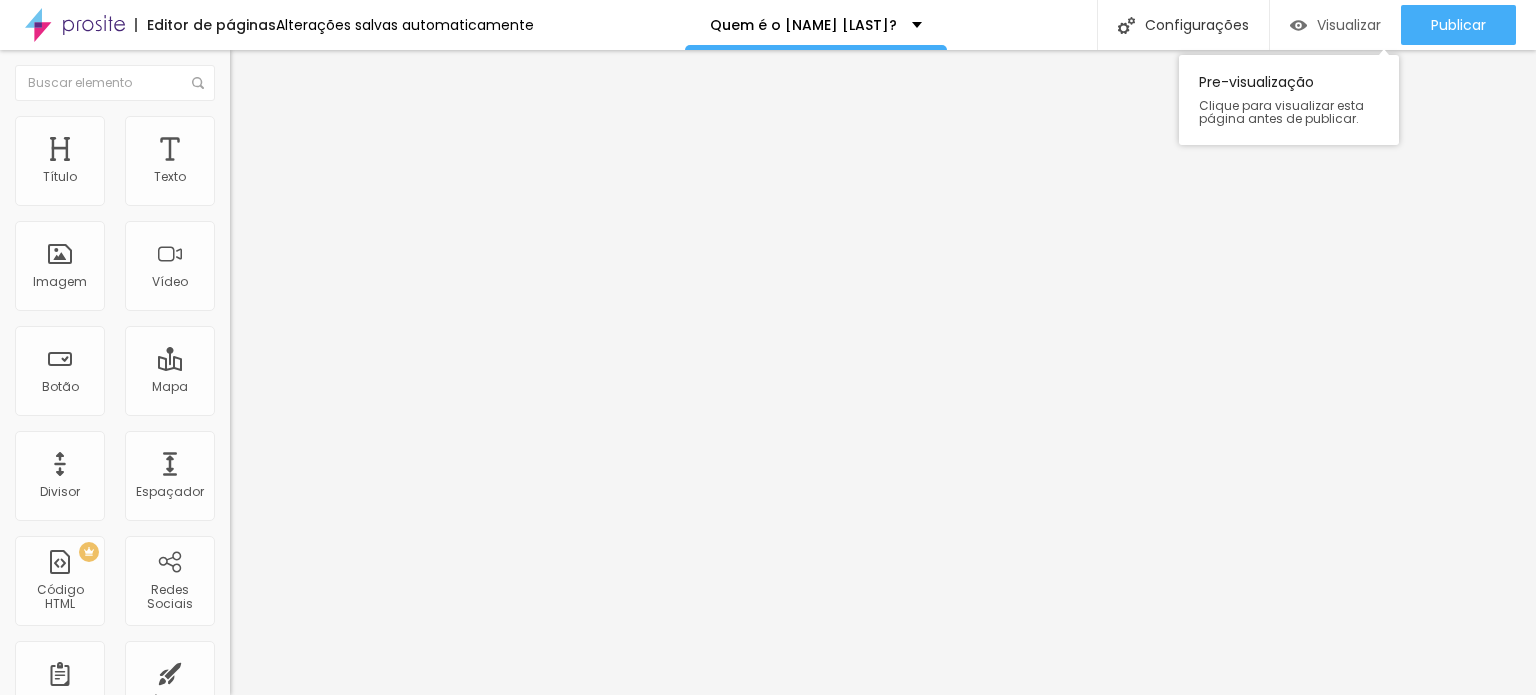 click on "Visualizar" at bounding box center [1349, 25] 